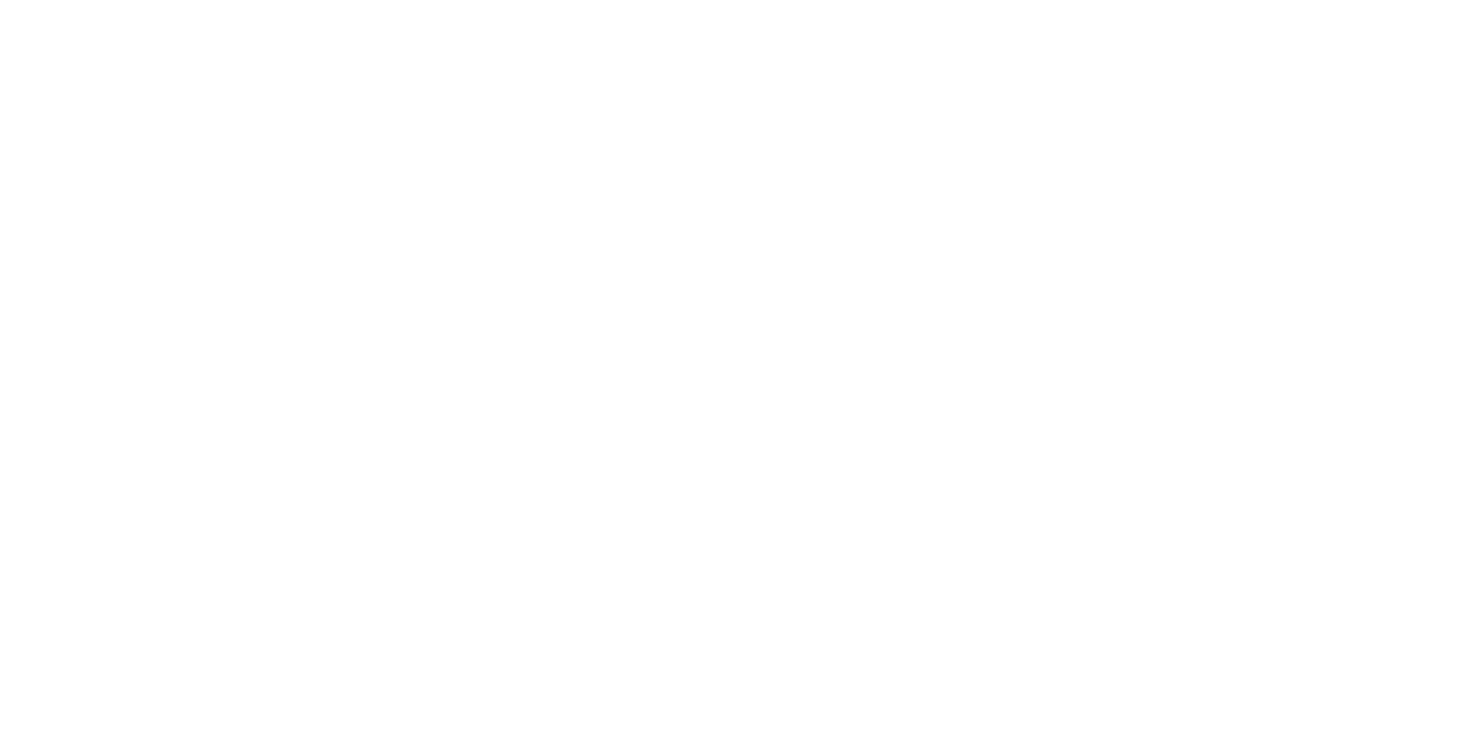 scroll, scrollTop: 0, scrollLeft: 0, axis: both 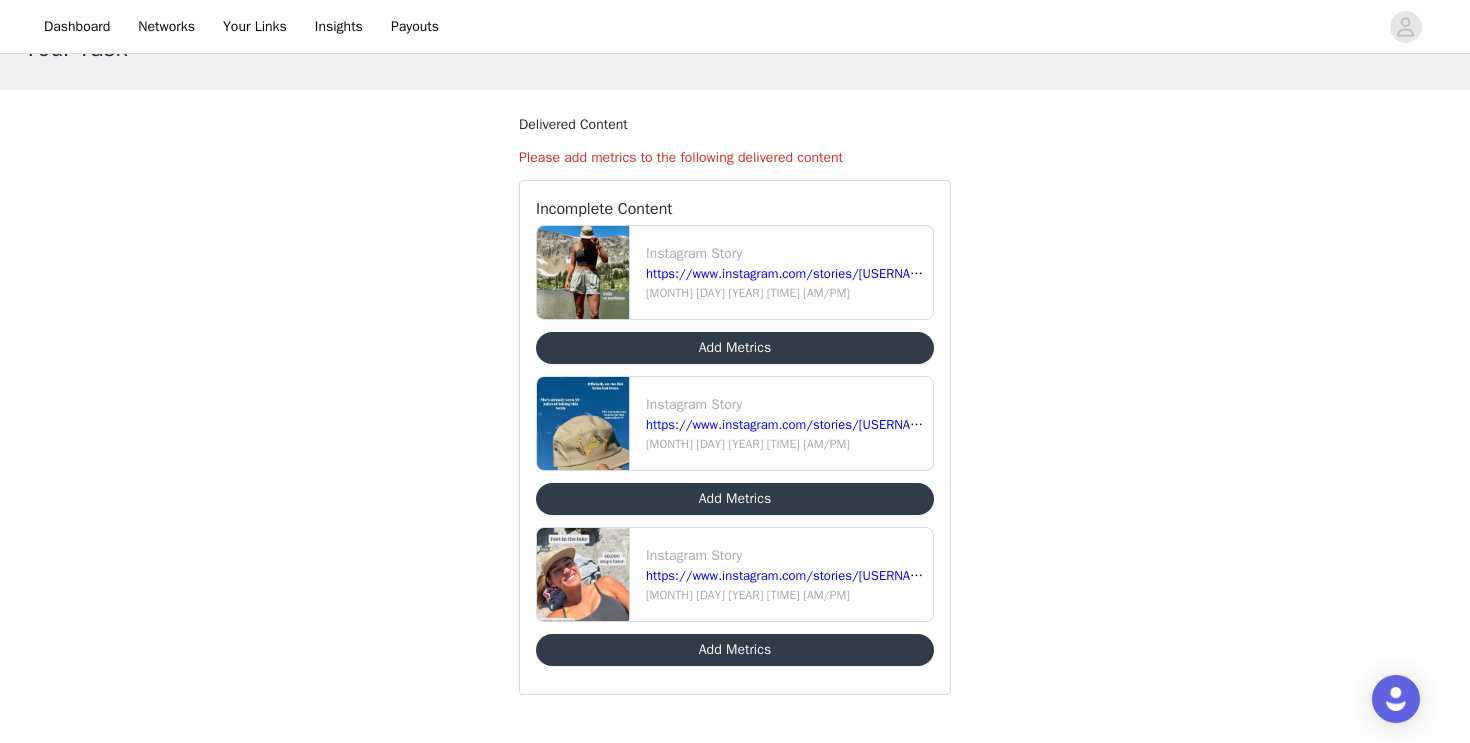 click on "Add Metrics" at bounding box center [735, 348] 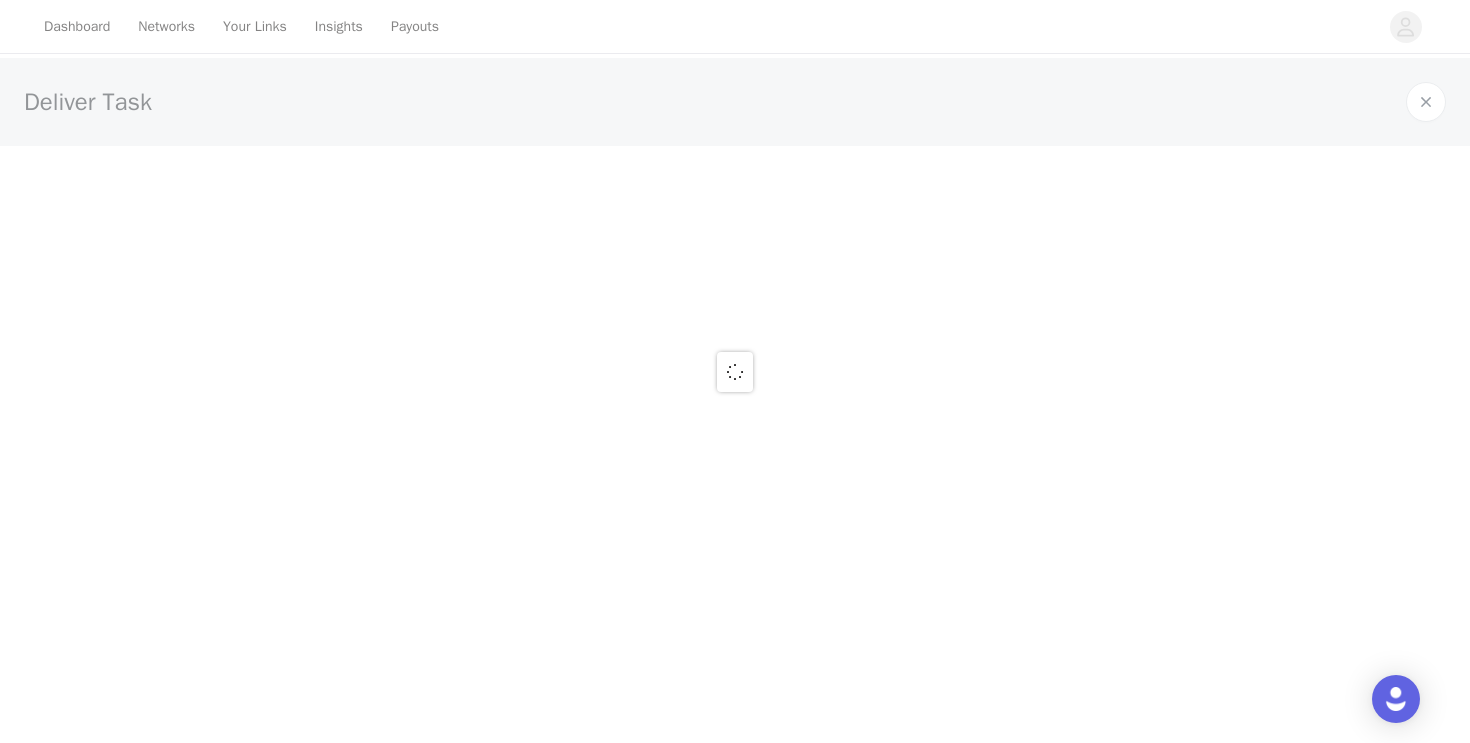 scroll, scrollTop: 0, scrollLeft: 0, axis: both 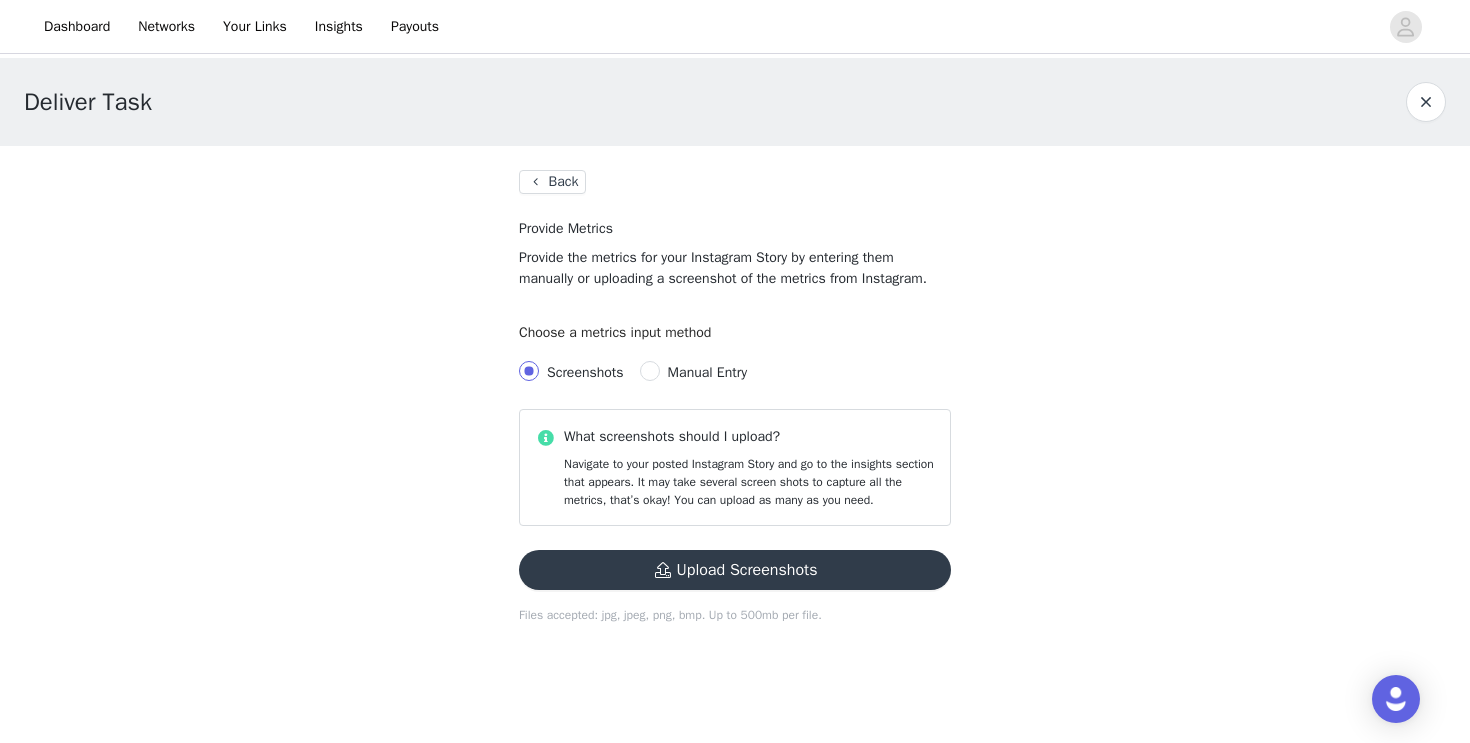 click on "Manual Entry" at bounding box center [707, 372] 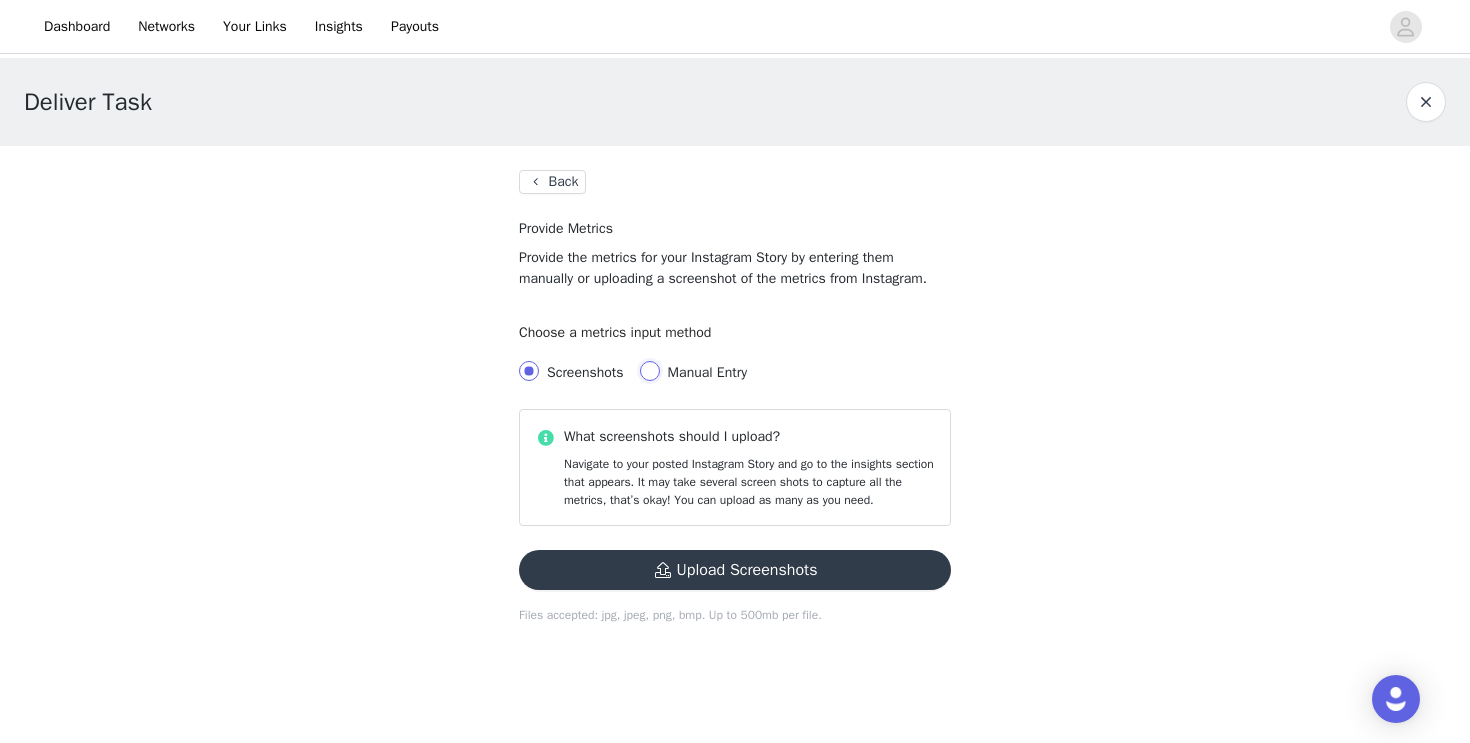 click on "Manual Entry" at bounding box center (650, 371) 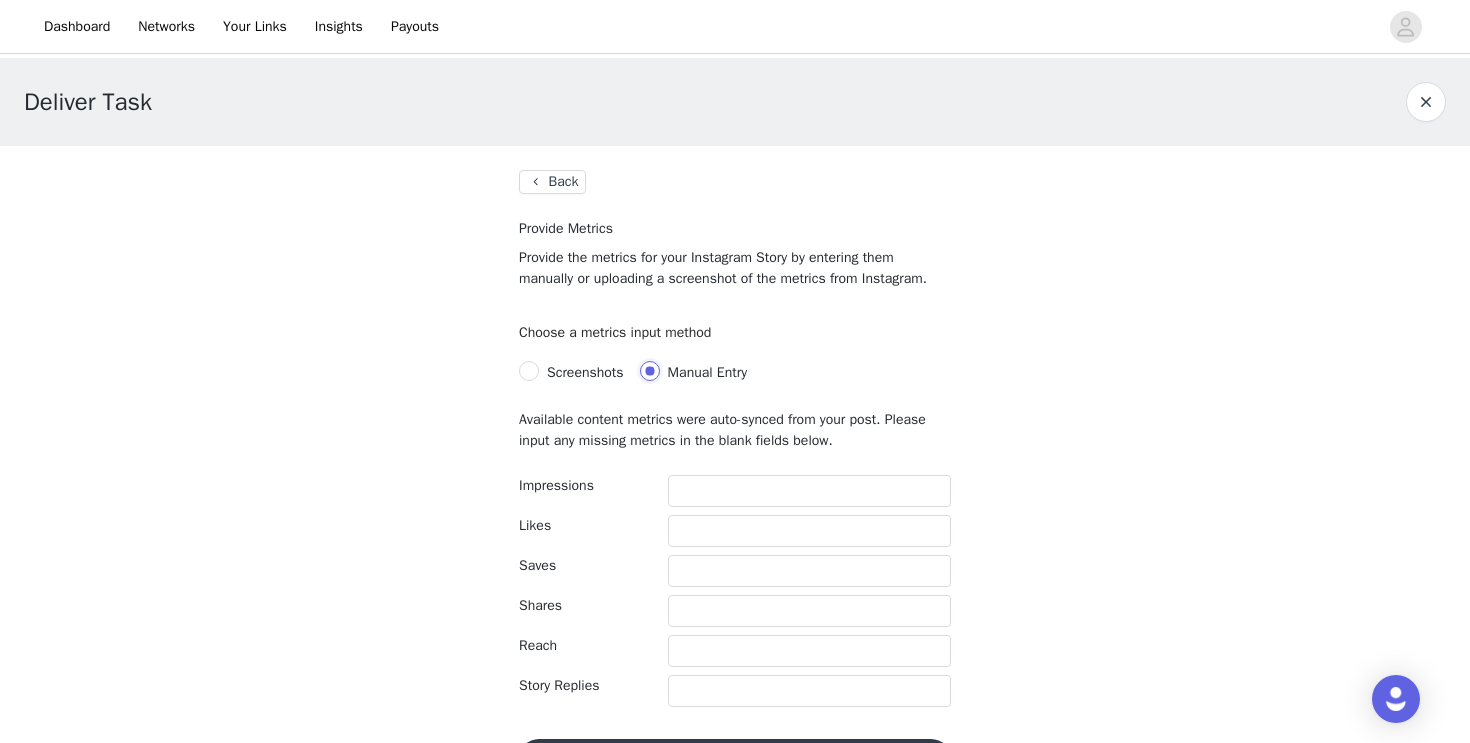 radio on "false" 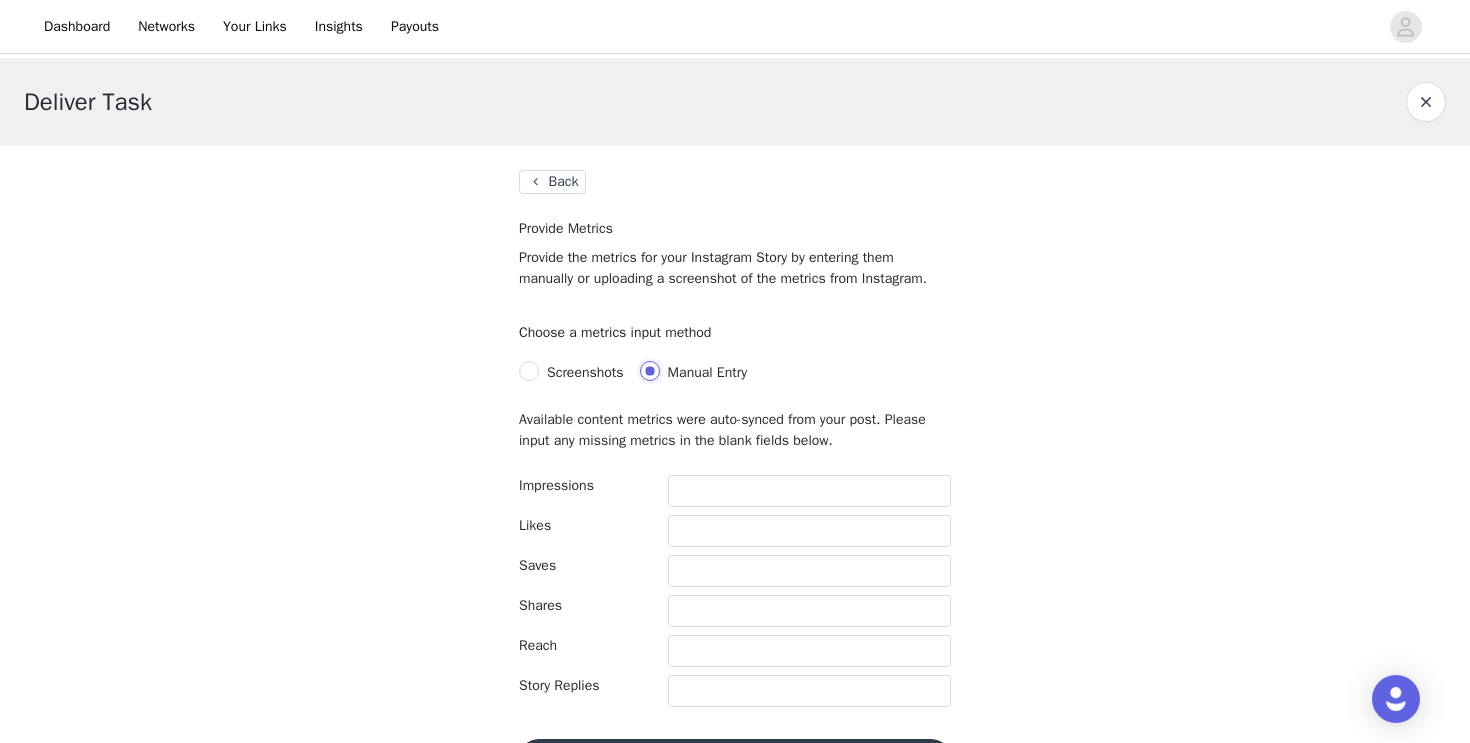 scroll, scrollTop: 60, scrollLeft: 0, axis: vertical 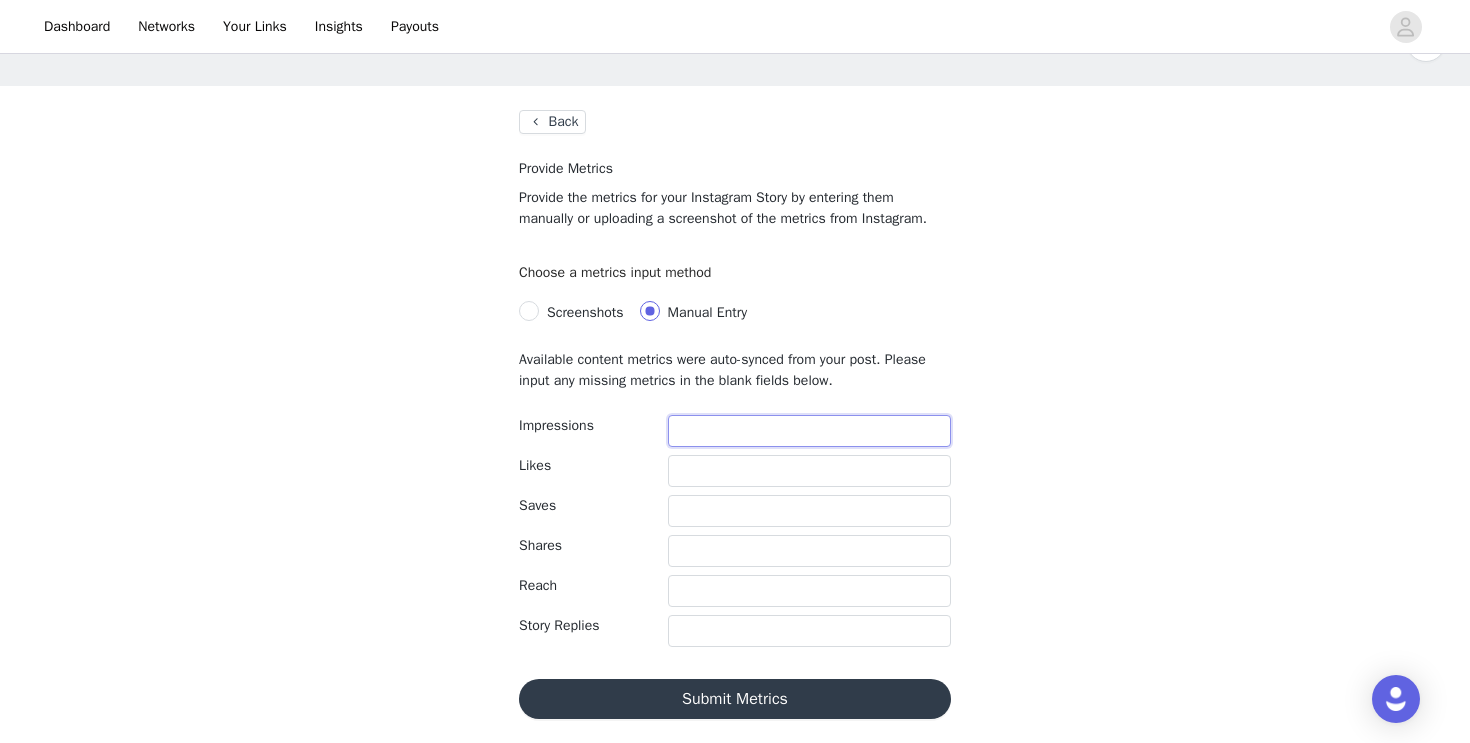 click at bounding box center (809, 431) 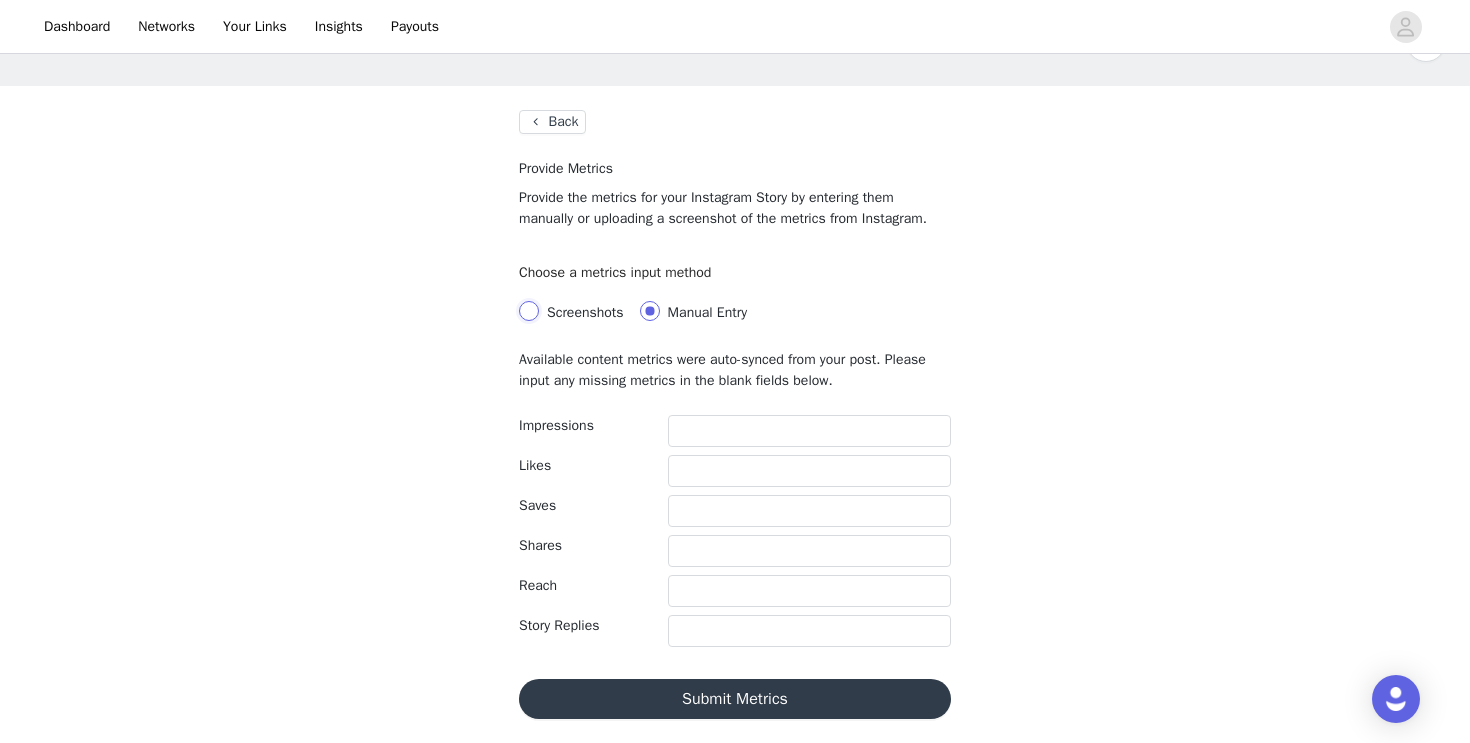 click on "Screenshots" at bounding box center [529, 311] 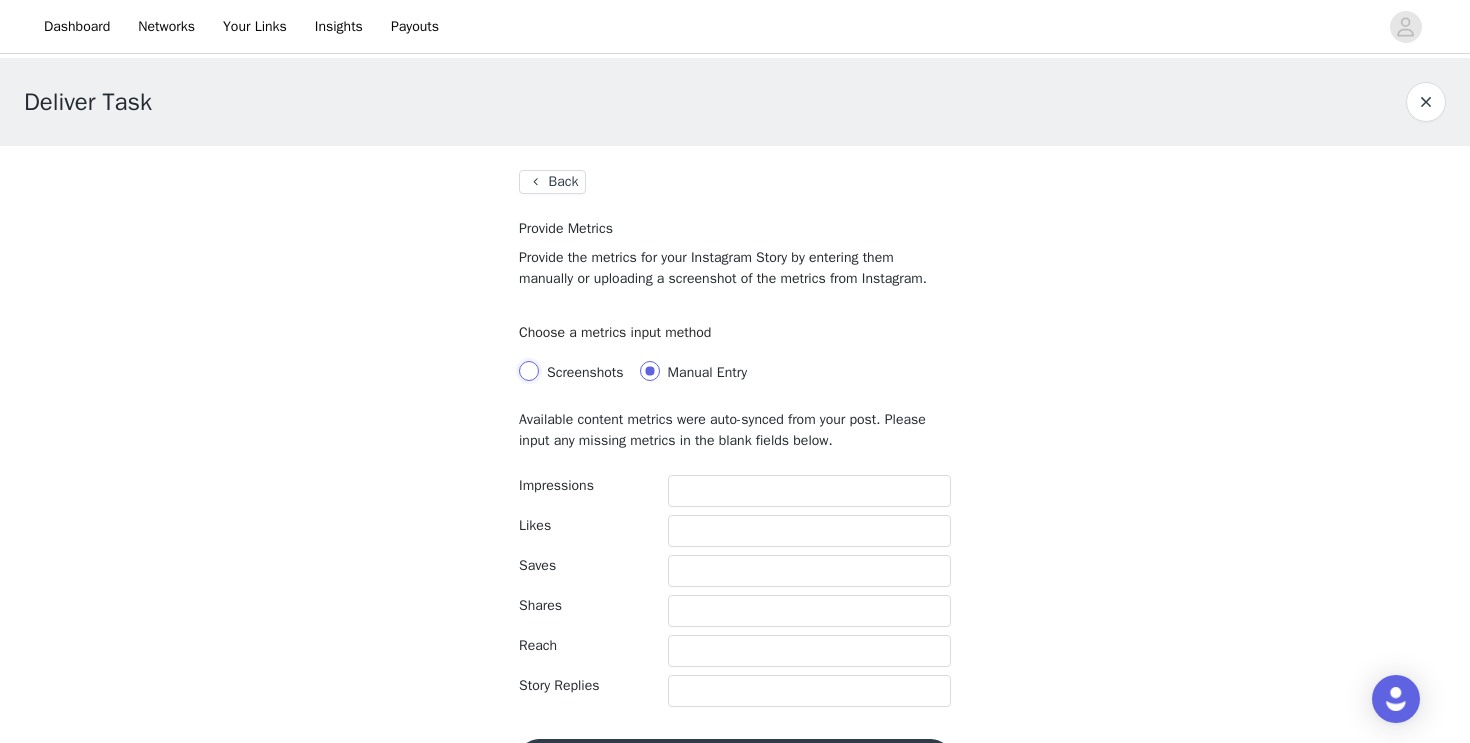 radio on "true" 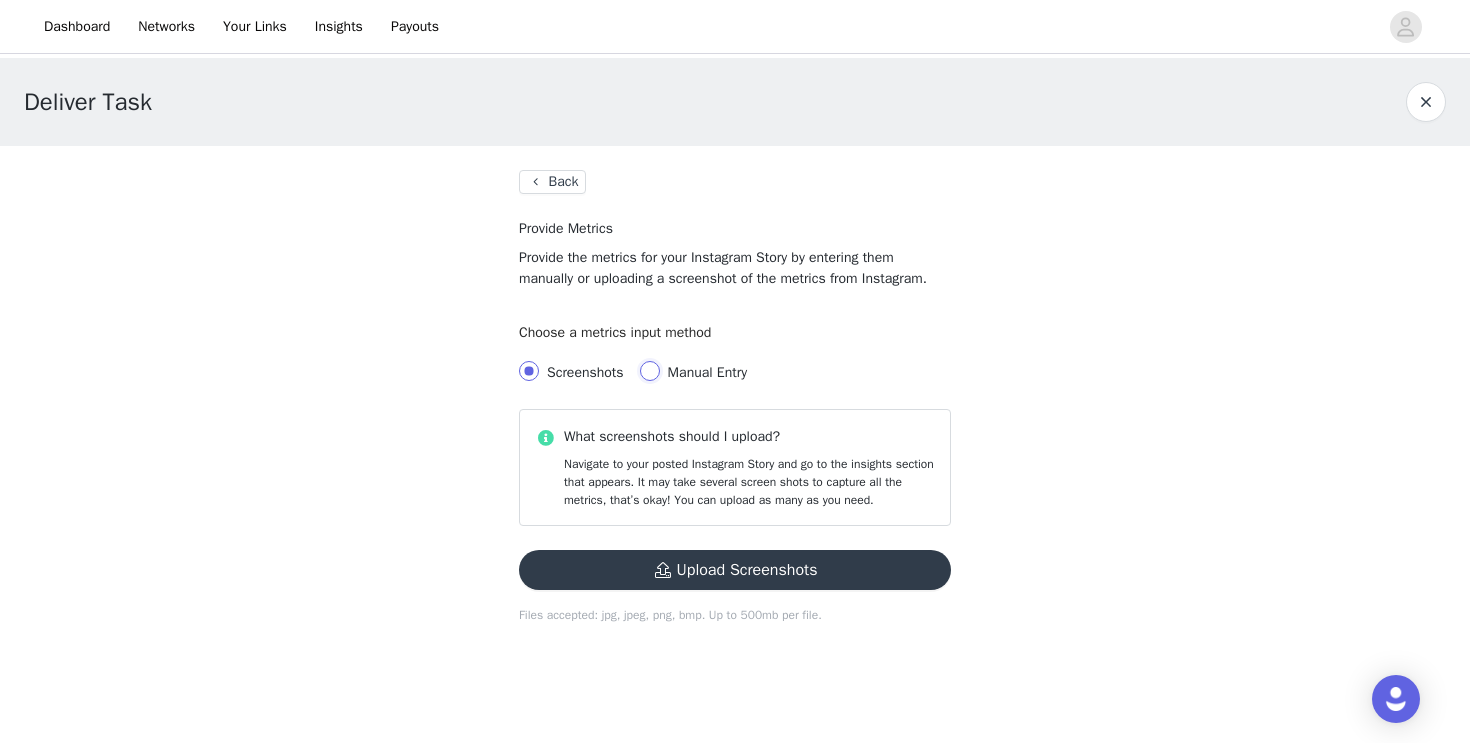 click on "Manual Entry" at bounding box center [650, 371] 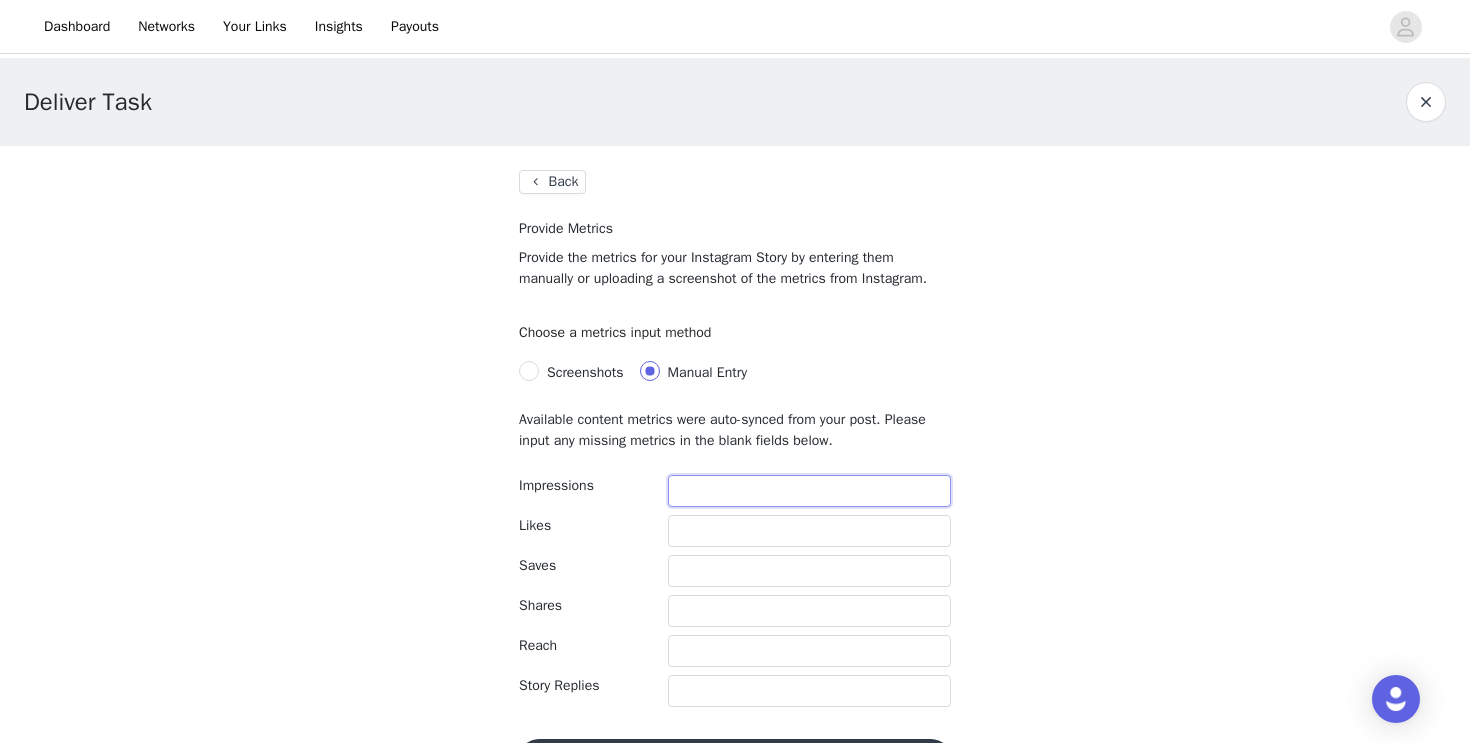click at bounding box center (809, 491) 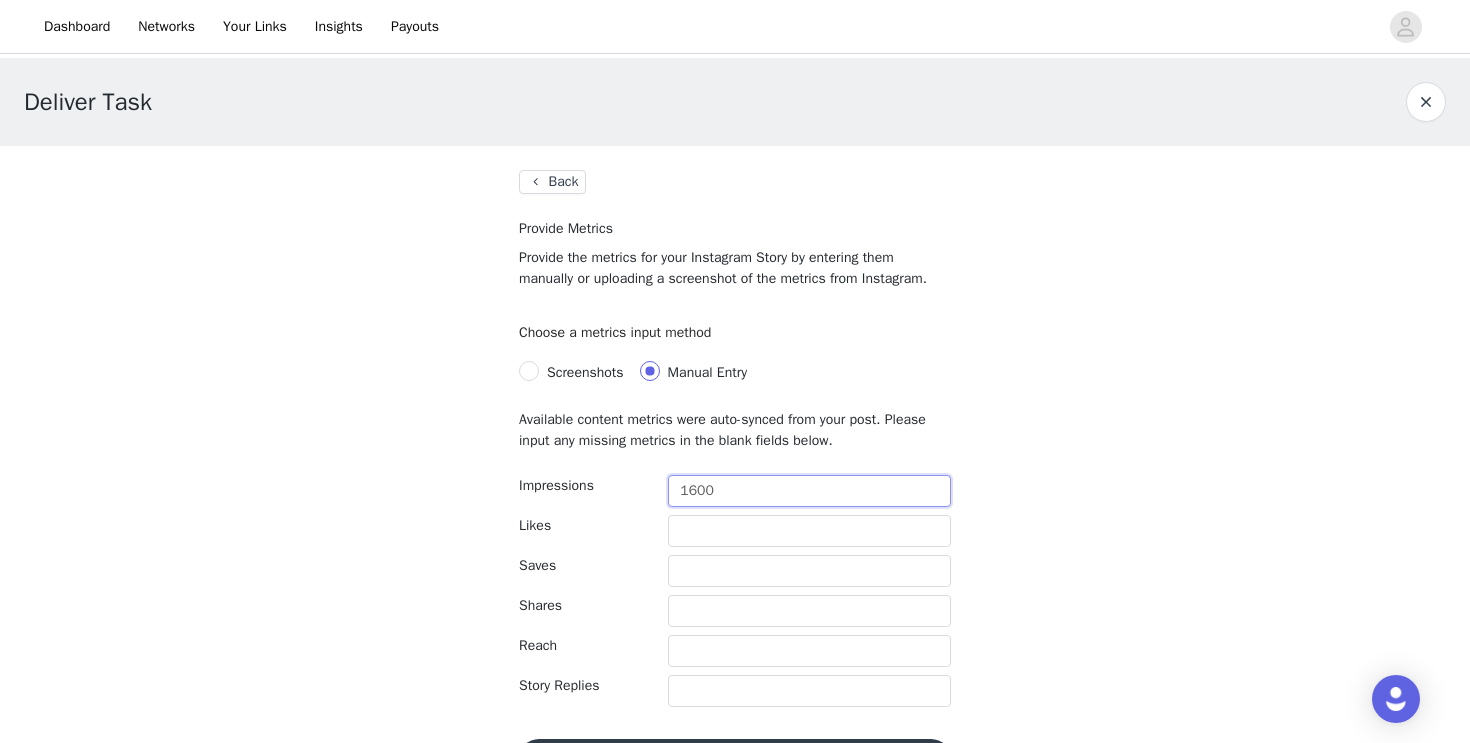 drag, startPoint x: 742, startPoint y: 483, endPoint x: 646, endPoint y: 483, distance: 96 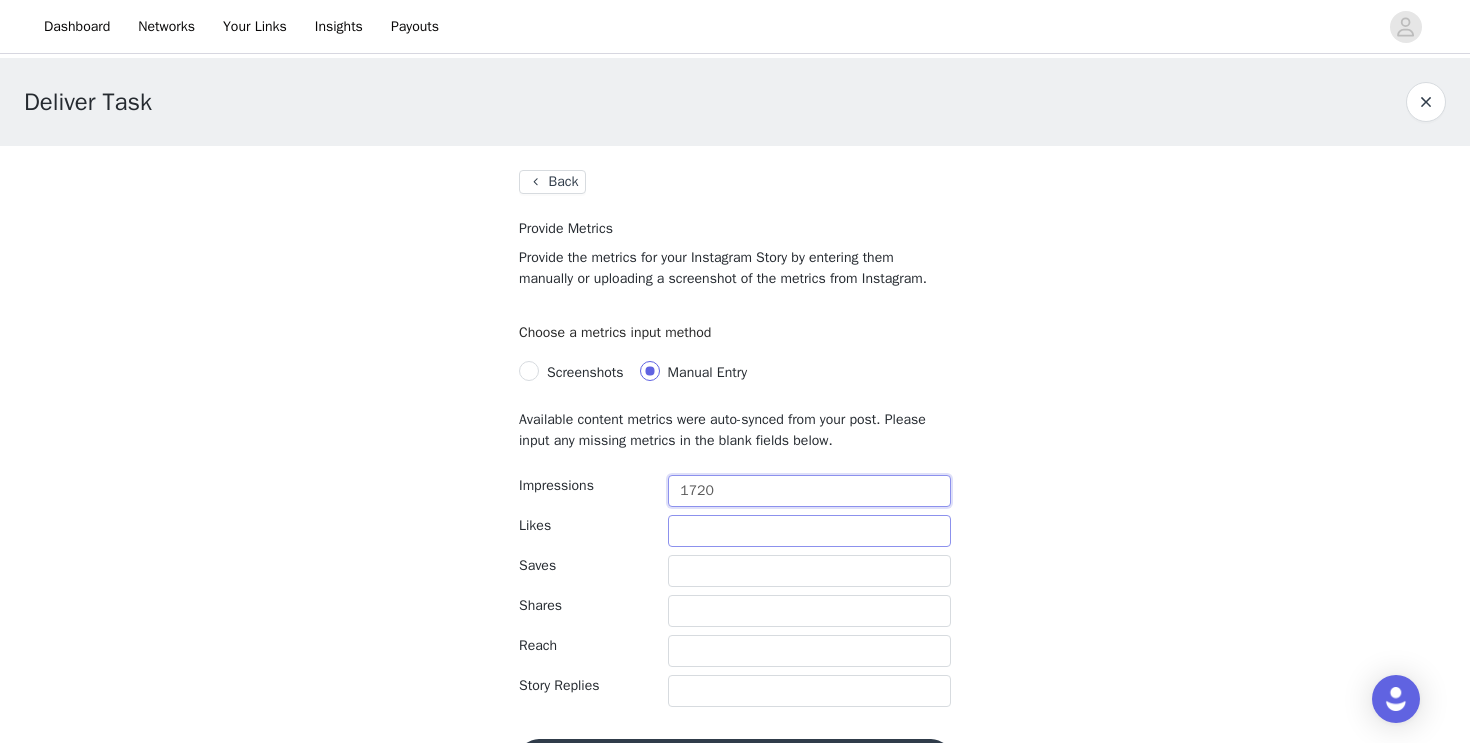 type on "1720" 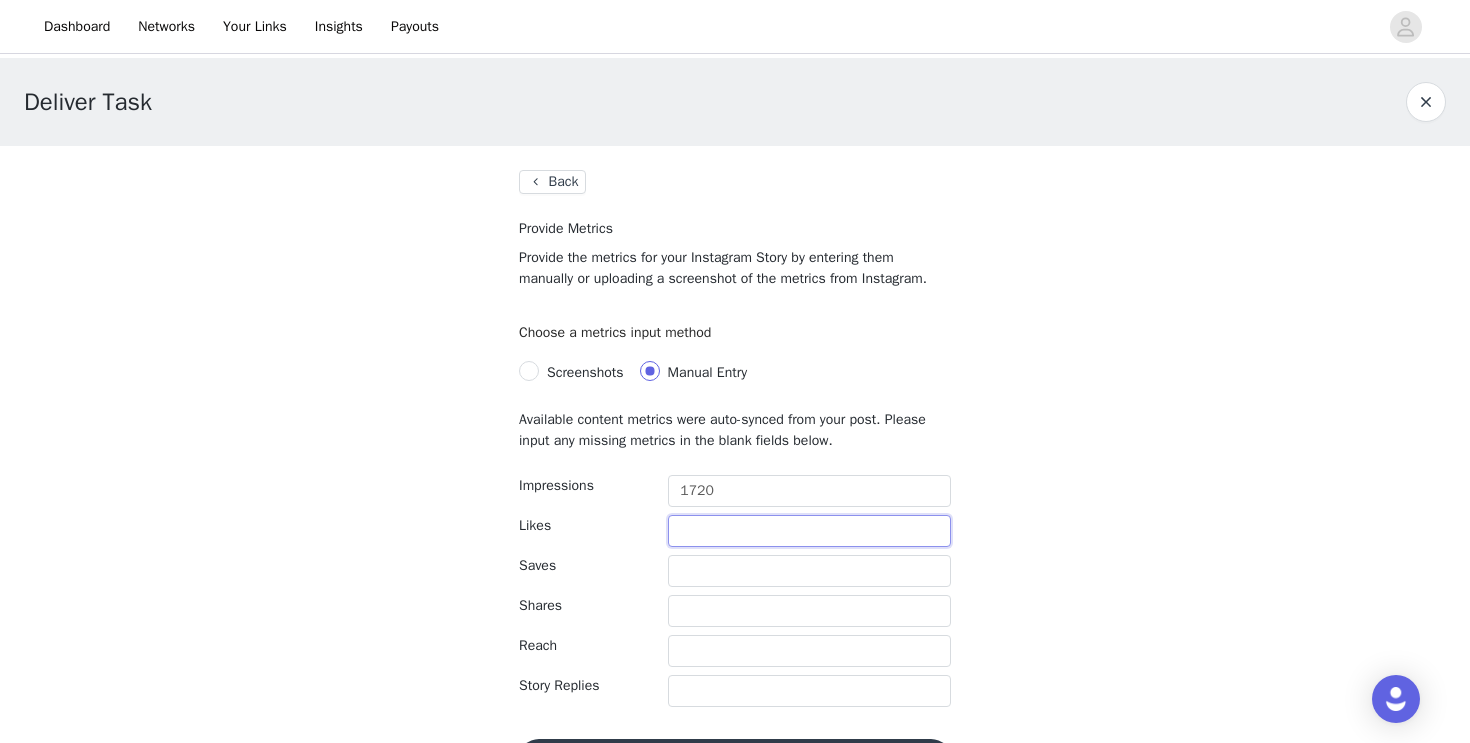 click at bounding box center (809, 531) 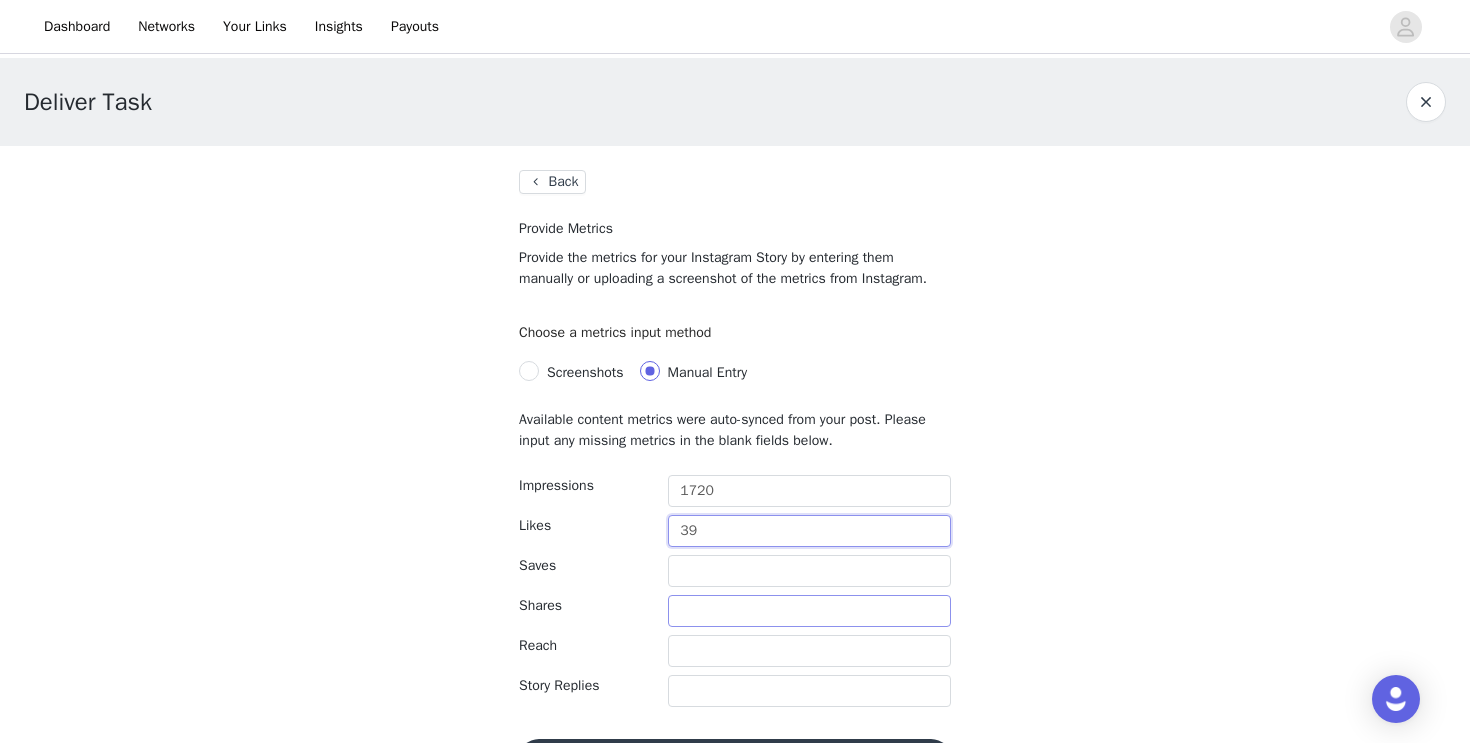 type on "39" 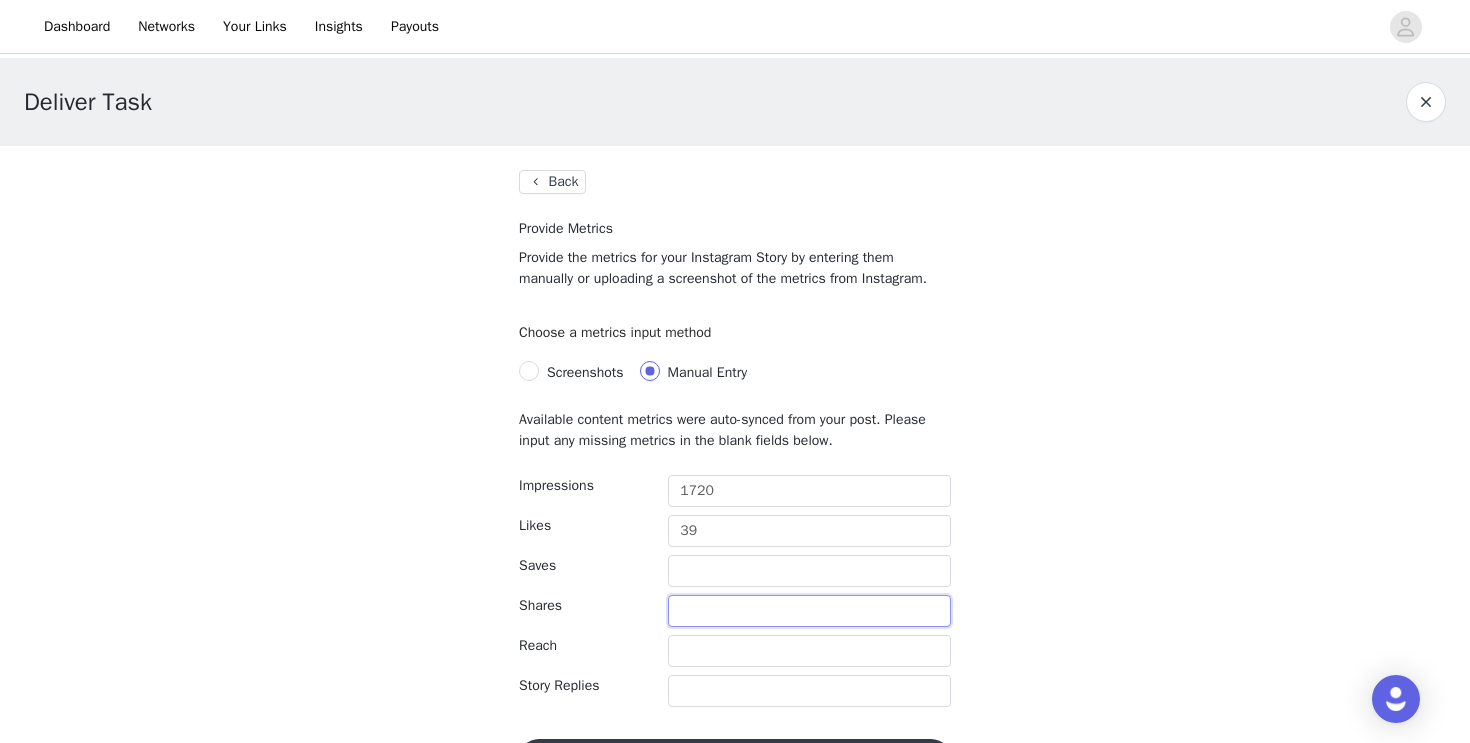 click at bounding box center (809, 611) 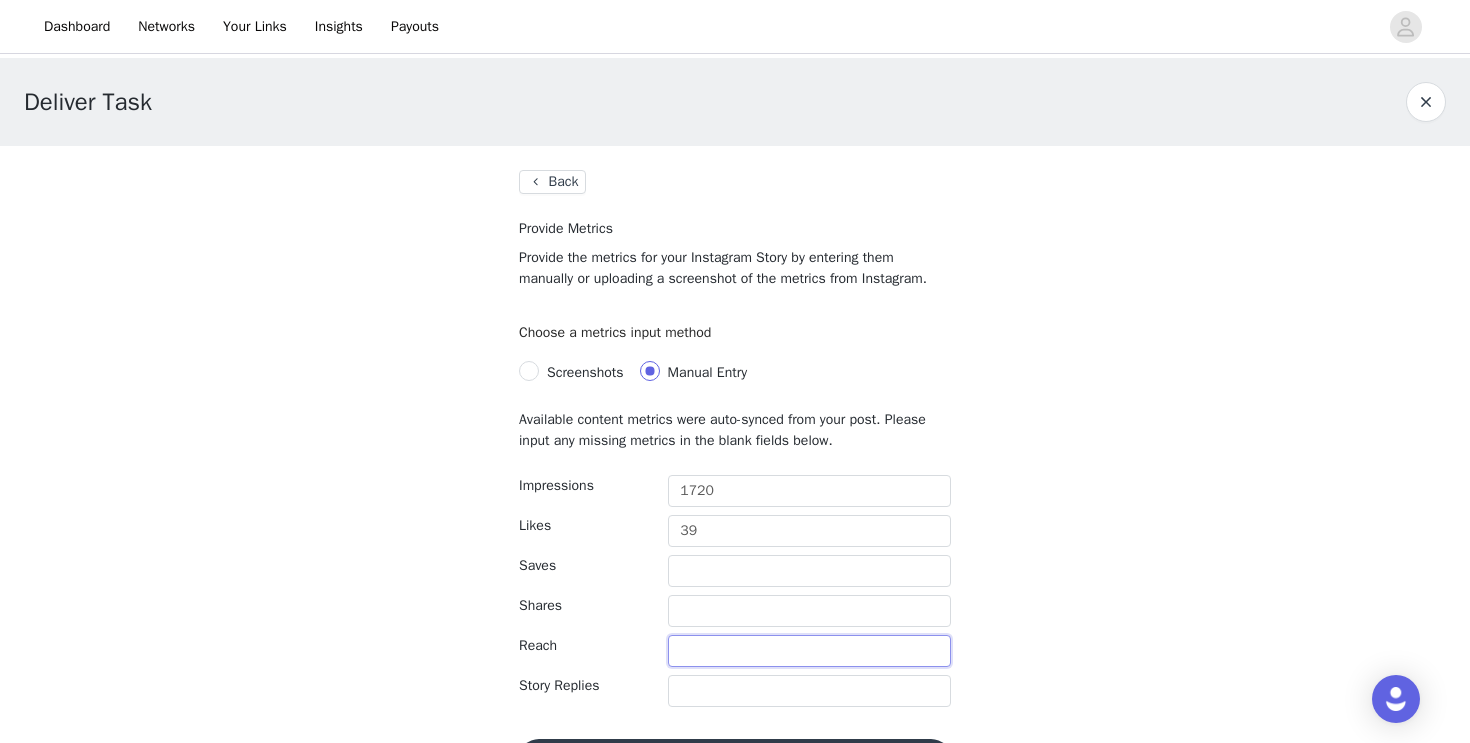 click at bounding box center [809, 651] 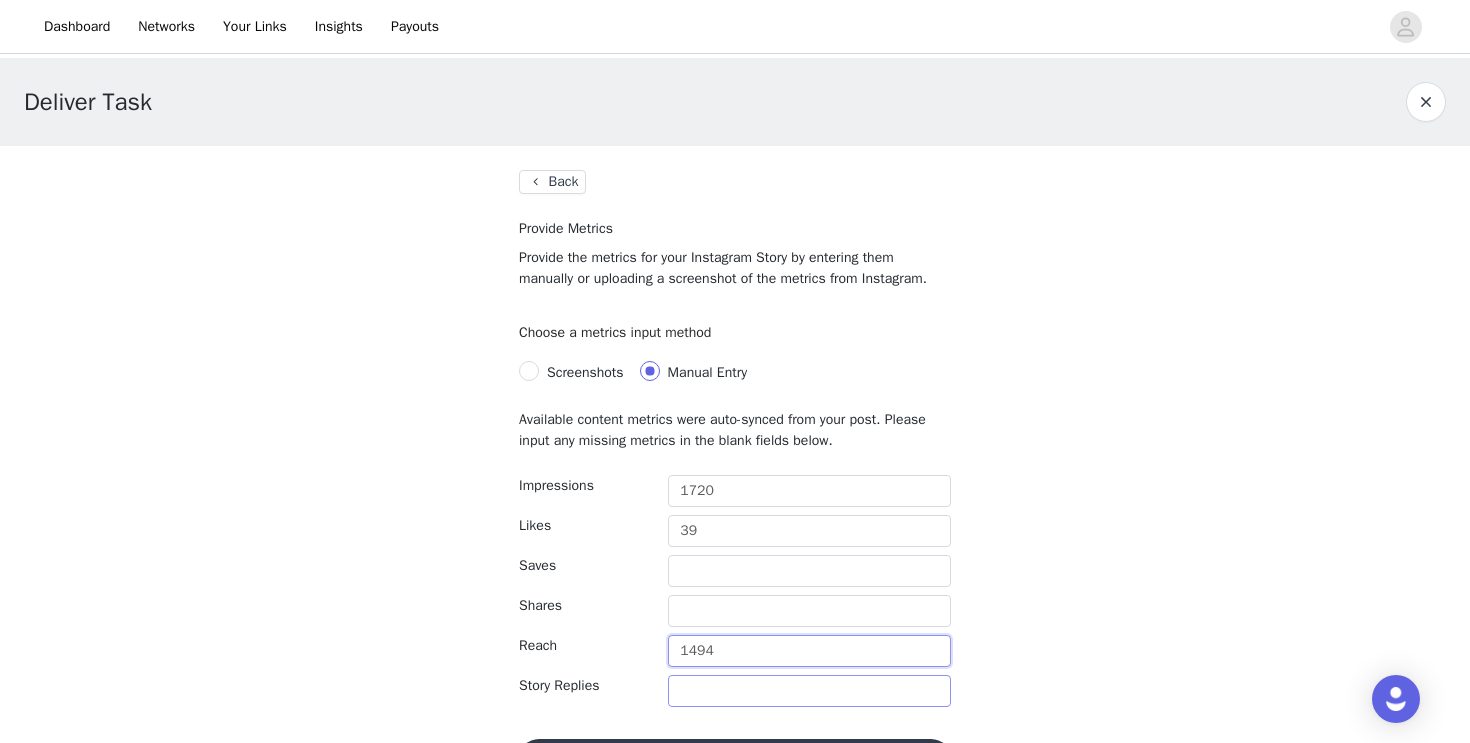 type on "1494" 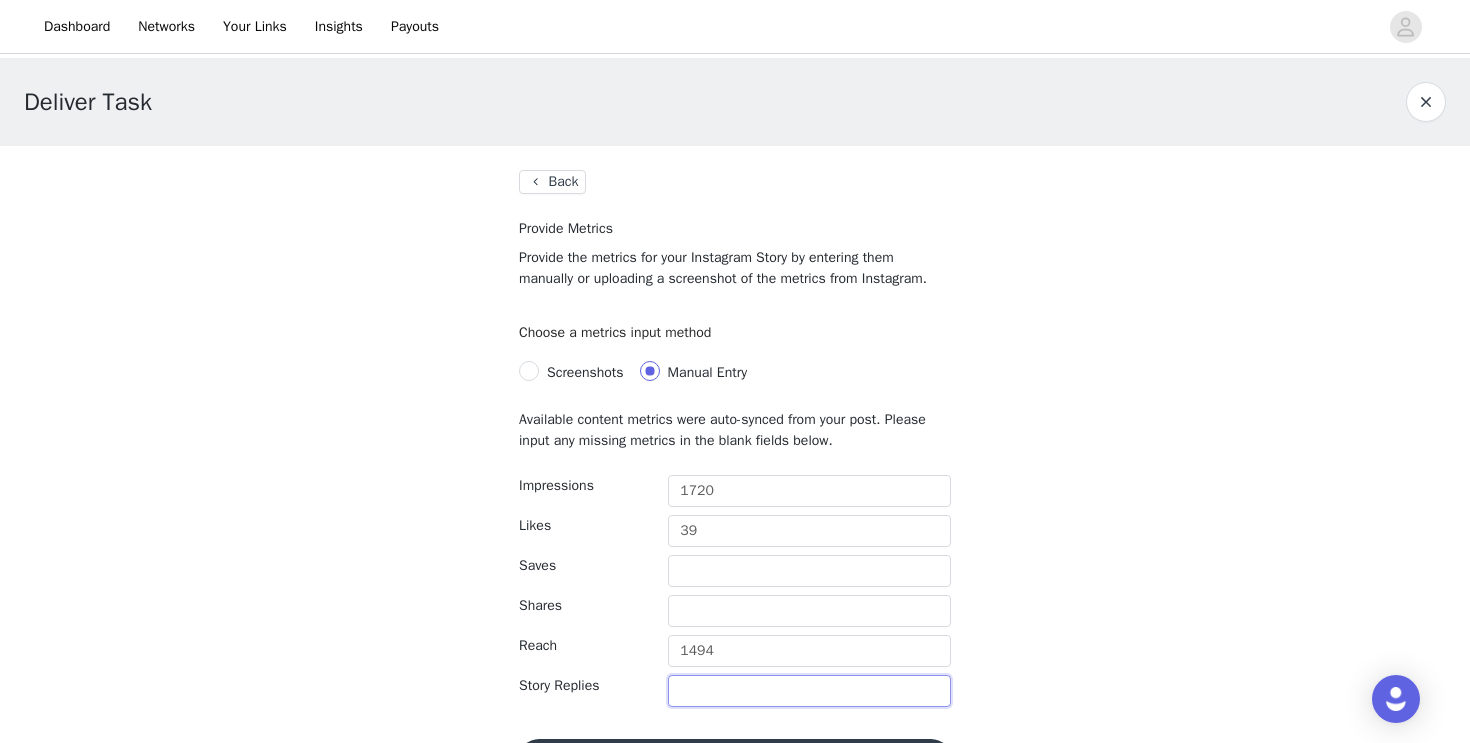 click at bounding box center [809, 691] 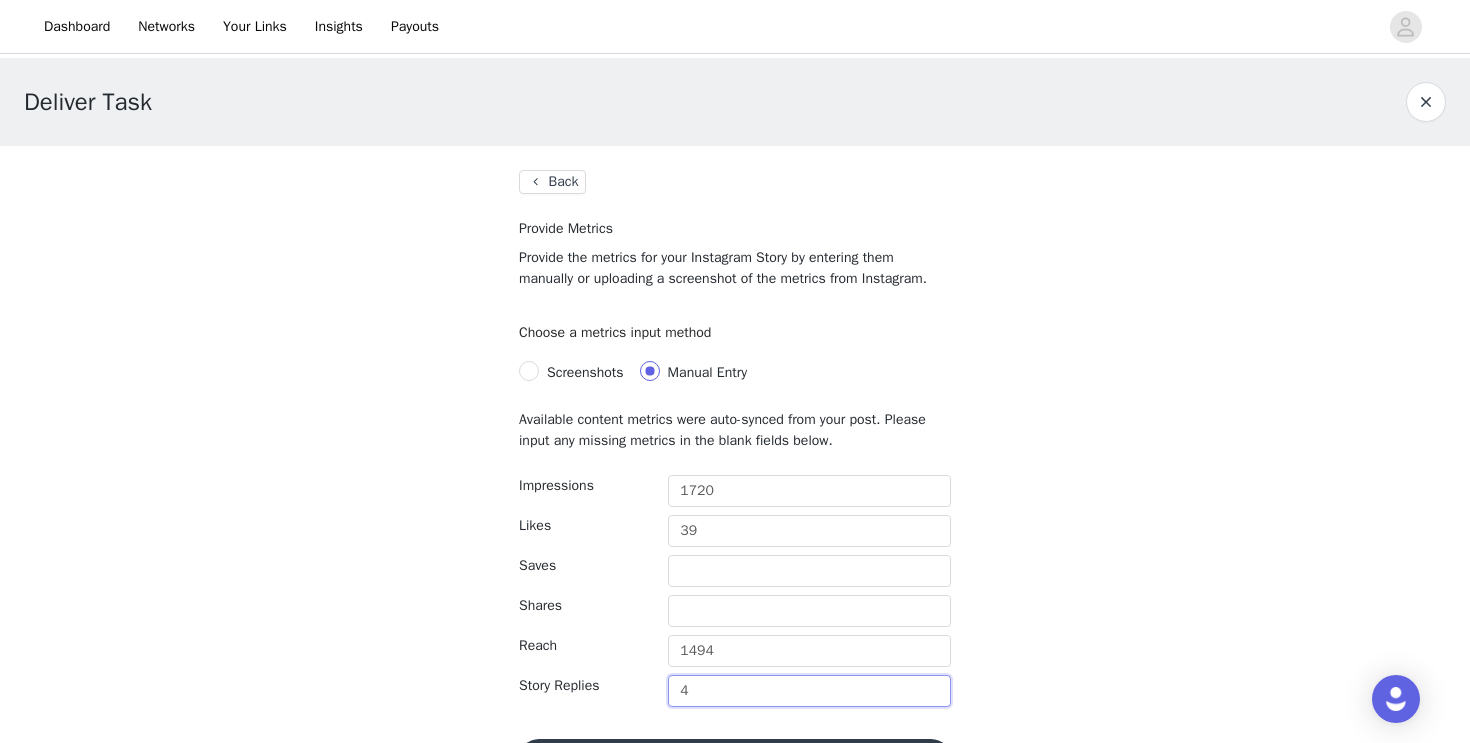 scroll, scrollTop: 60, scrollLeft: 0, axis: vertical 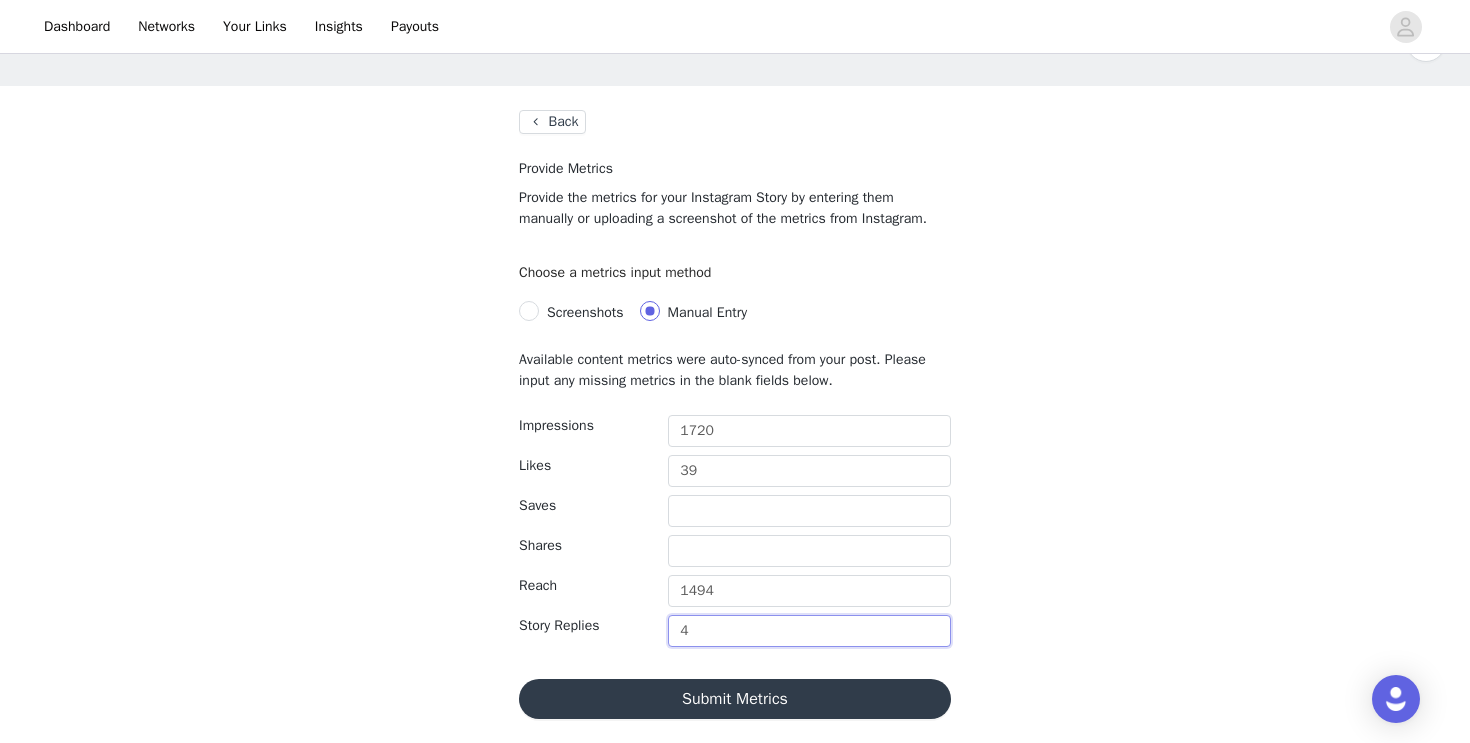 type on "4" 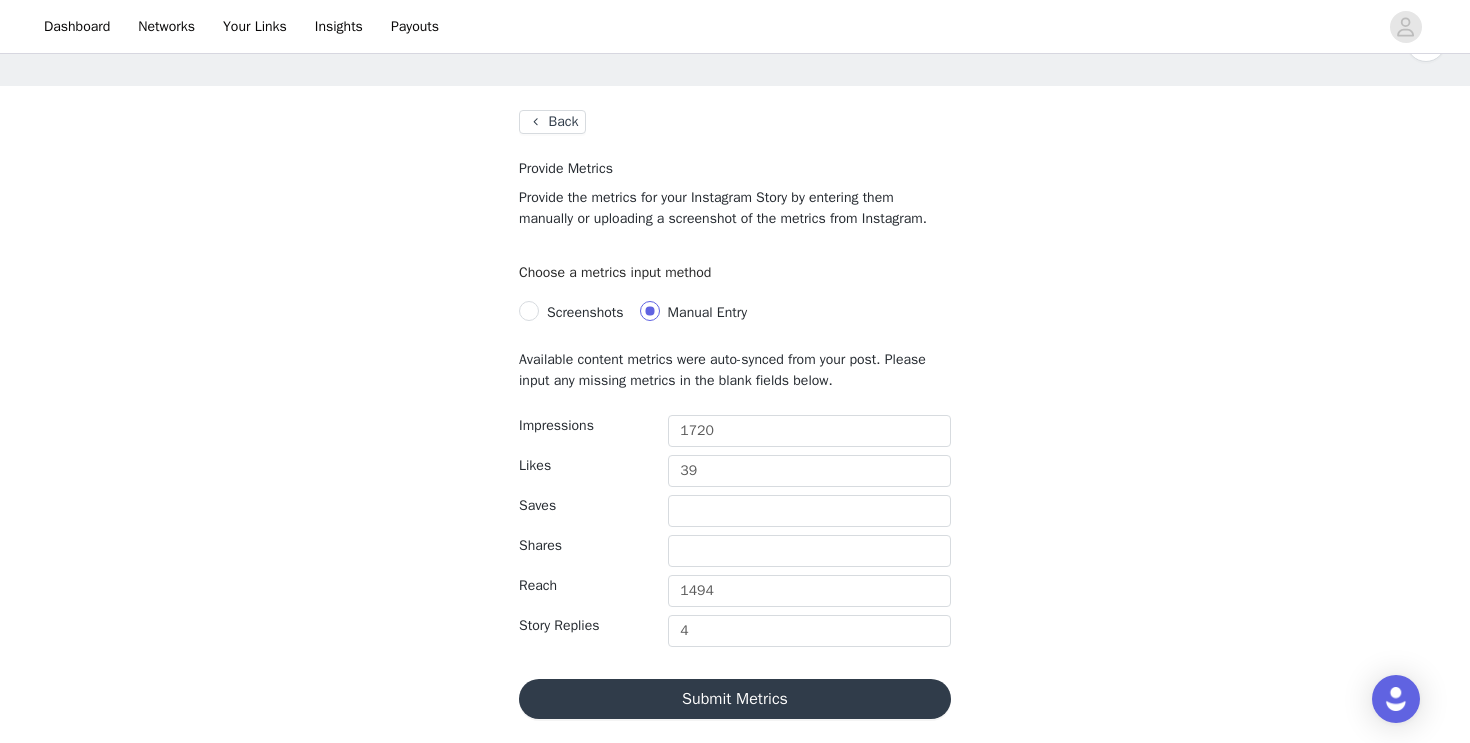 click on "Deliver Task
Back   Provide Metrics
Provide the metrics for your Instagram Story by entering them manually or uploading a
screenshot of the metrics from Instagram.
Choose a metrics input method Screenshots Manual Entry   Available content metrics were auto-synced from your post. Please input any missing metrics in the blank fields below.   Impressions   [NUMBER] Likes   [NUMBER] Saves   Shares   Reach   [NUMBER] Story Replies   [NUMBER]   Submit Metrics" at bounding box center [735, 370] 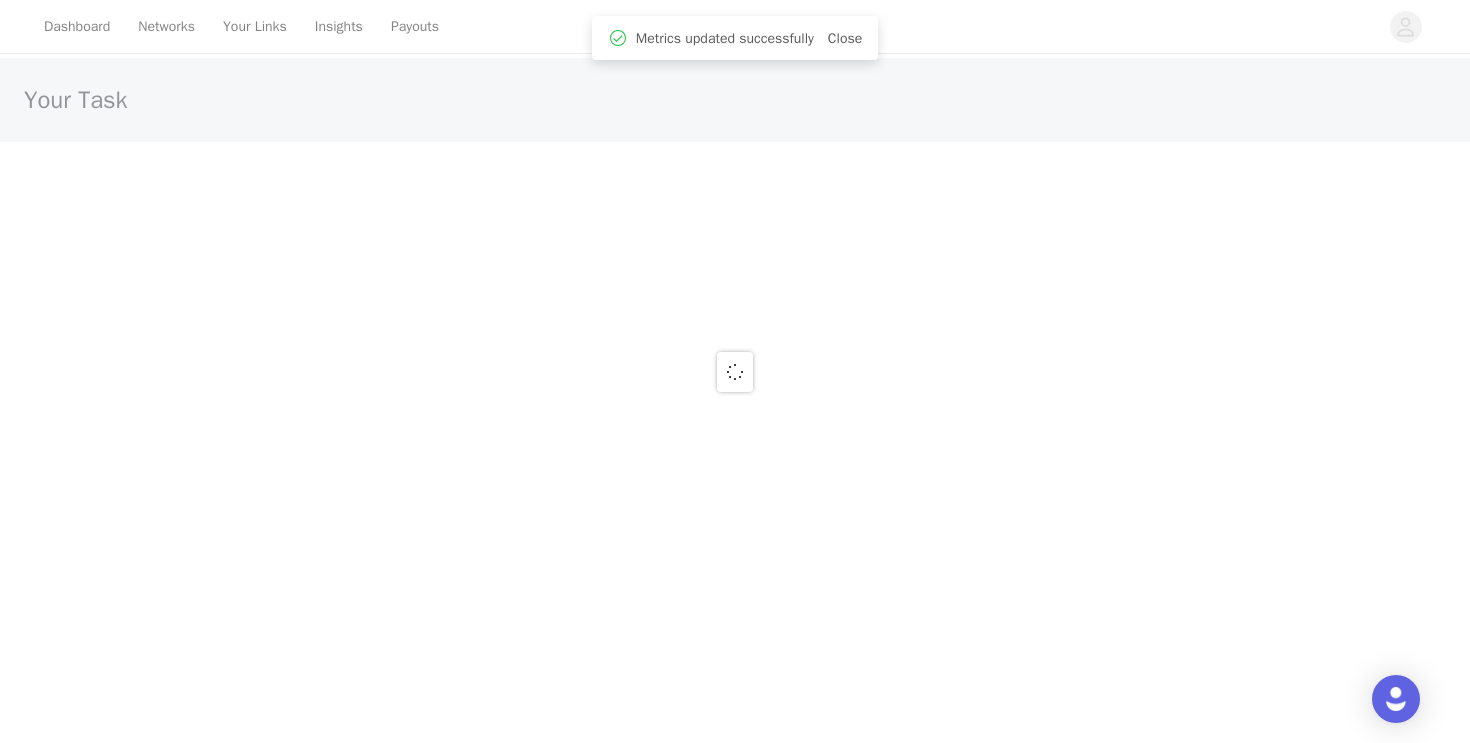 scroll, scrollTop: 0, scrollLeft: 0, axis: both 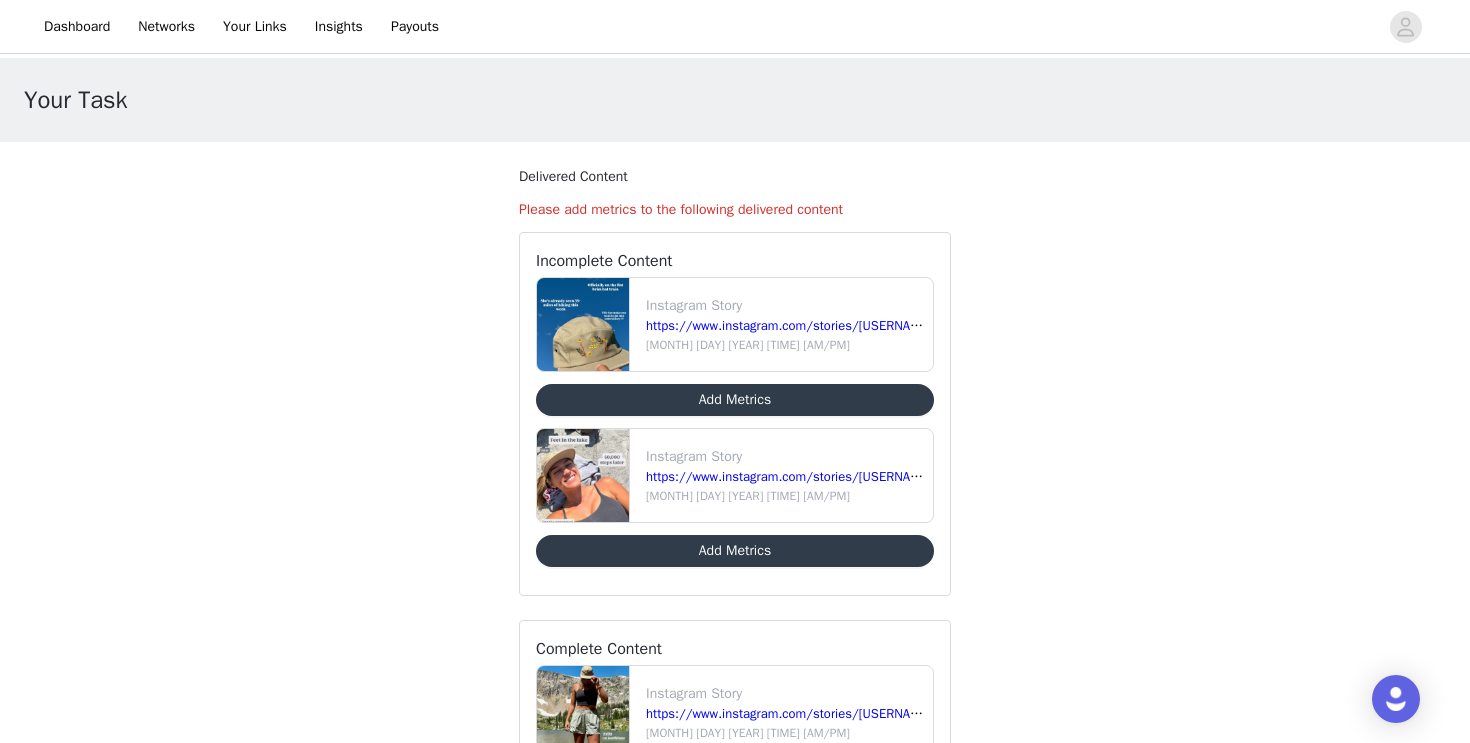 click on "Add Metrics" at bounding box center [735, 400] 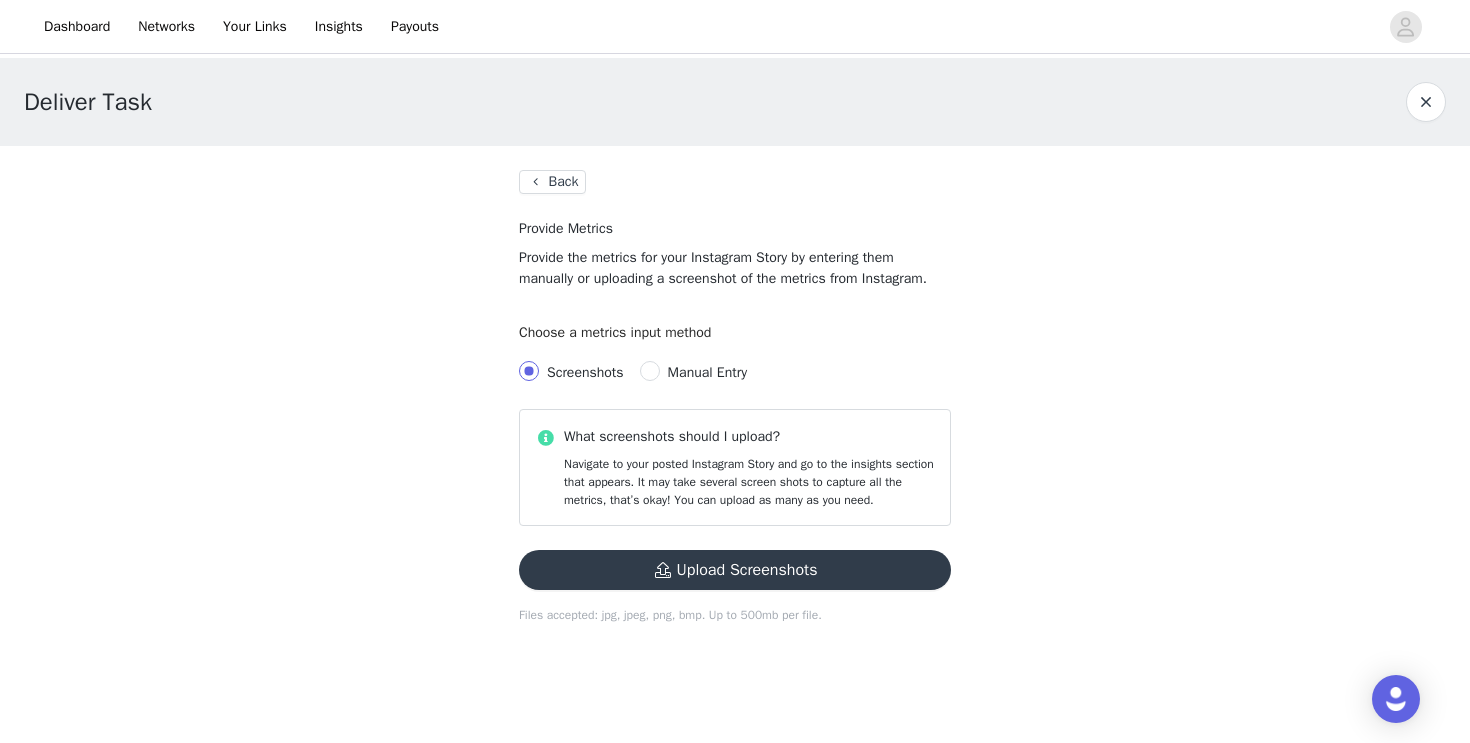 click on "Manual Entry" at bounding box center [707, 372] 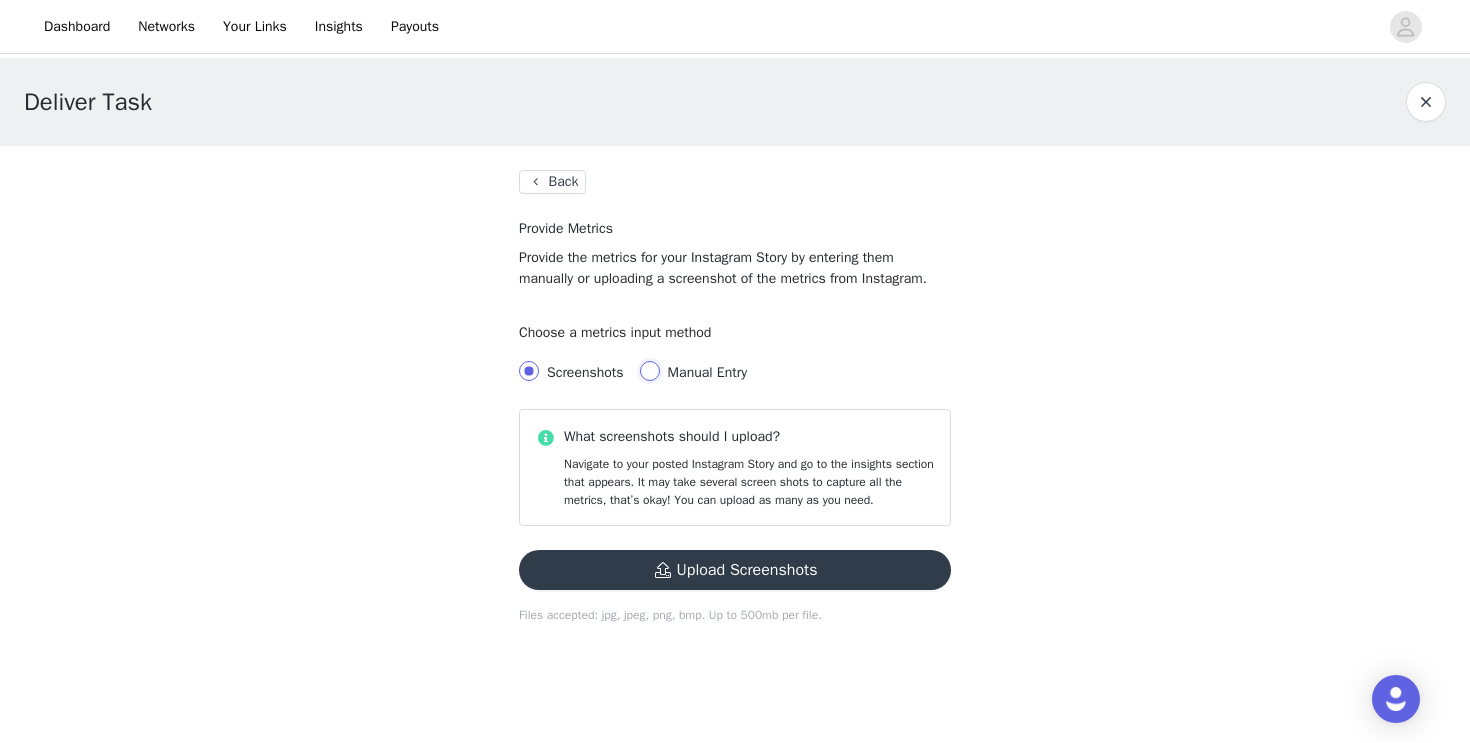 click on "Manual Entry" at bounding box center (650, 371) 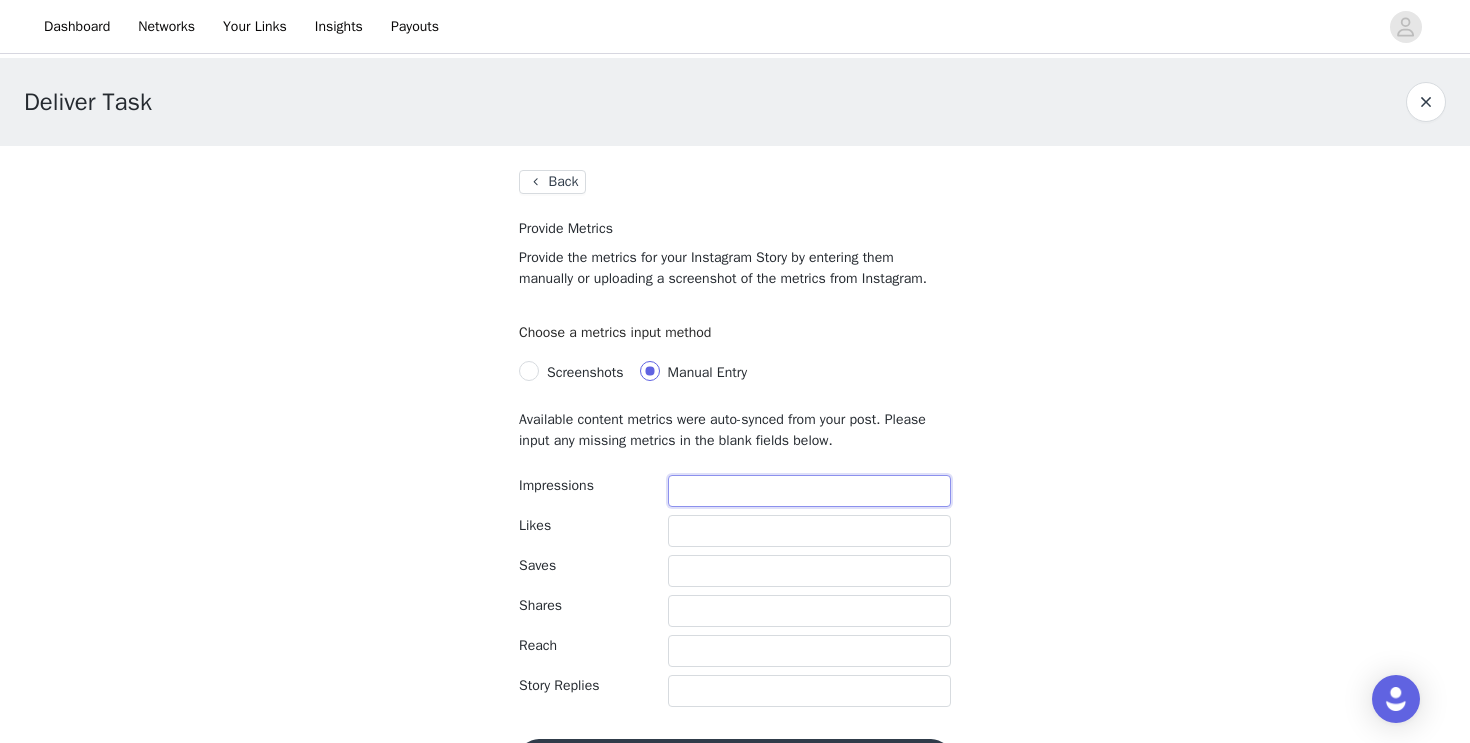 click at bounding box center (809, 491) 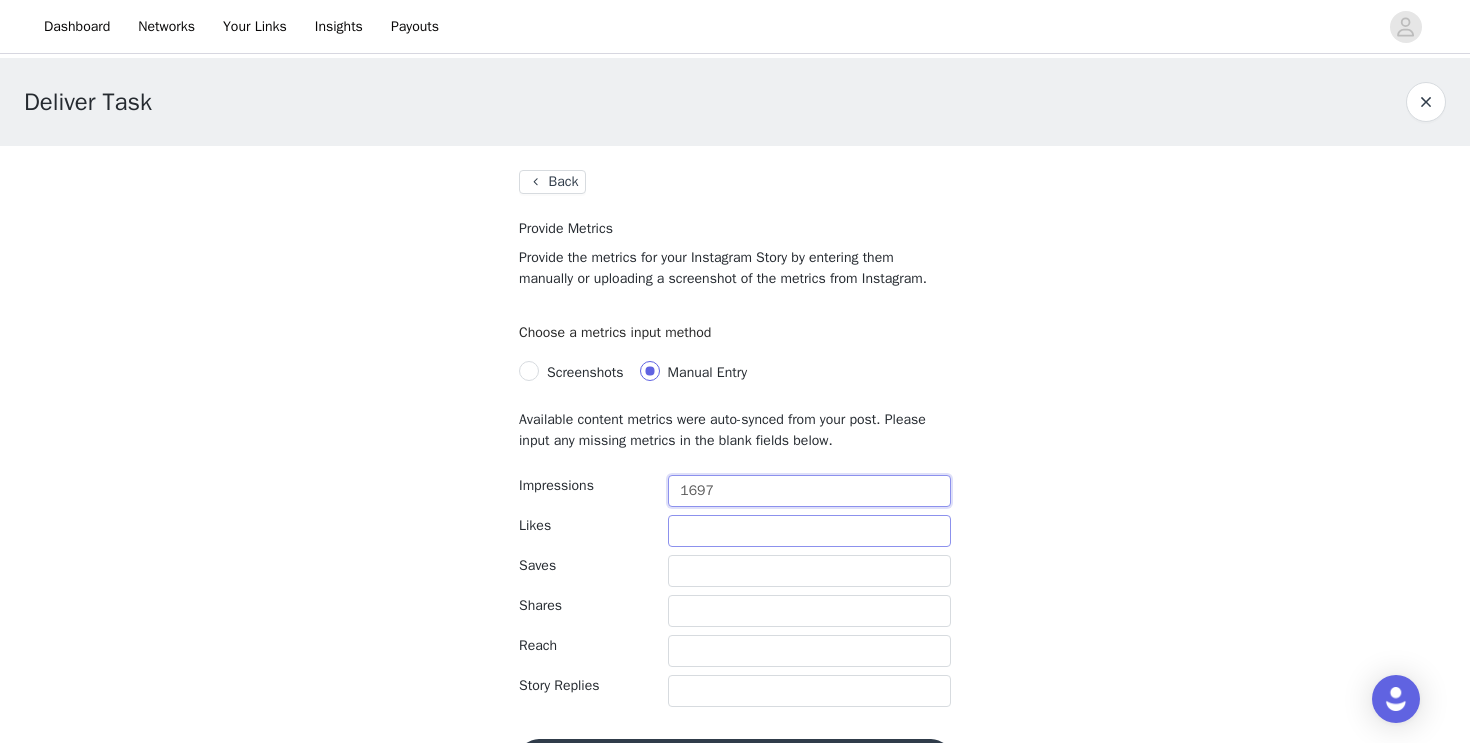 type on "1697" 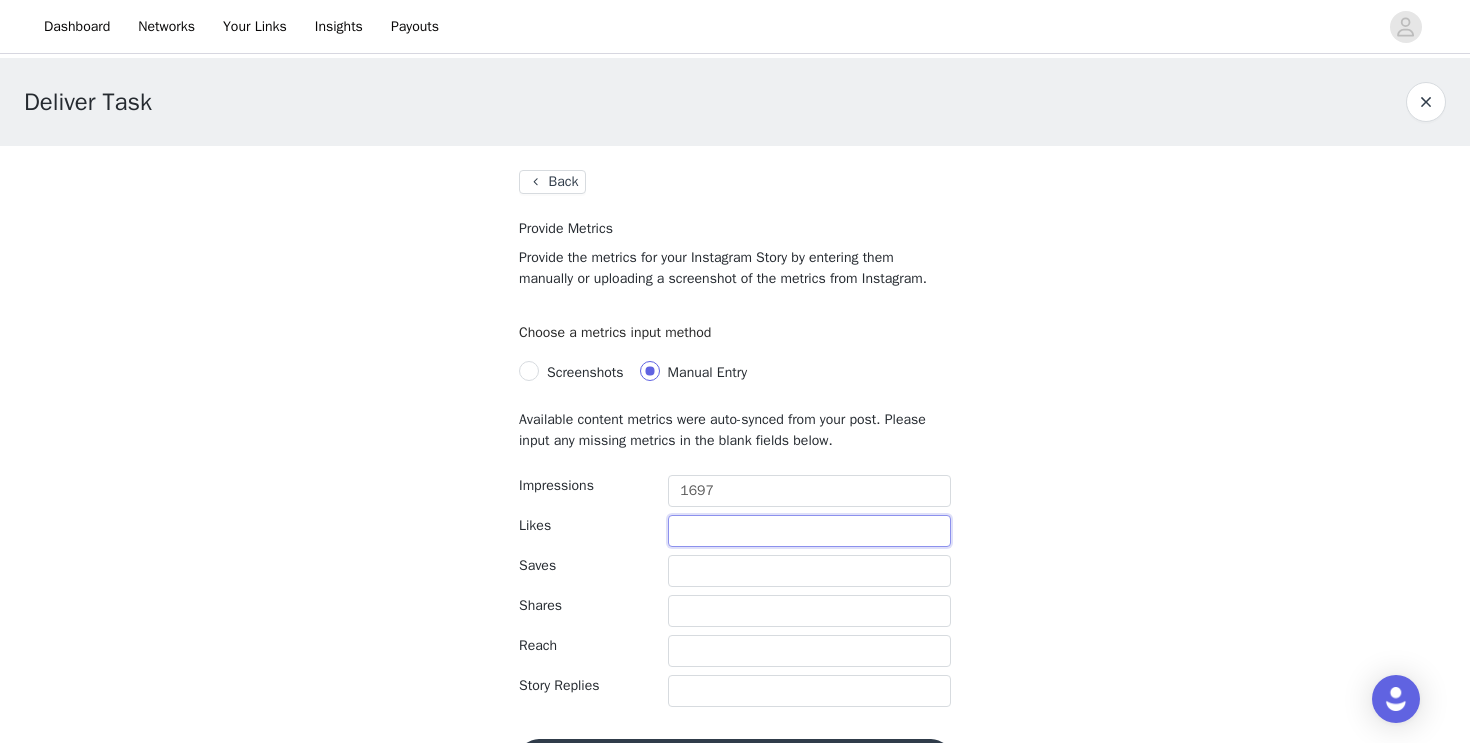 click at bounding box center (809, 531) 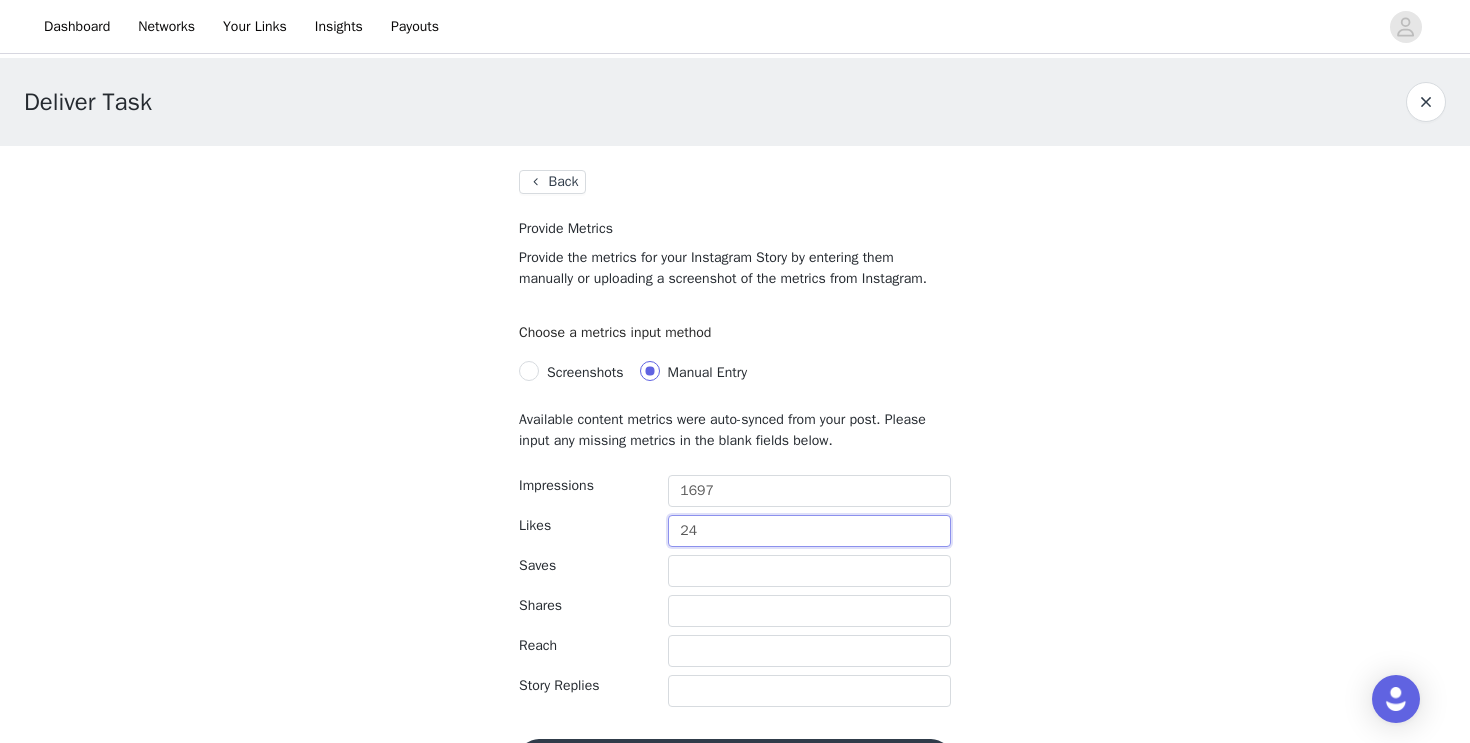 type on "24" 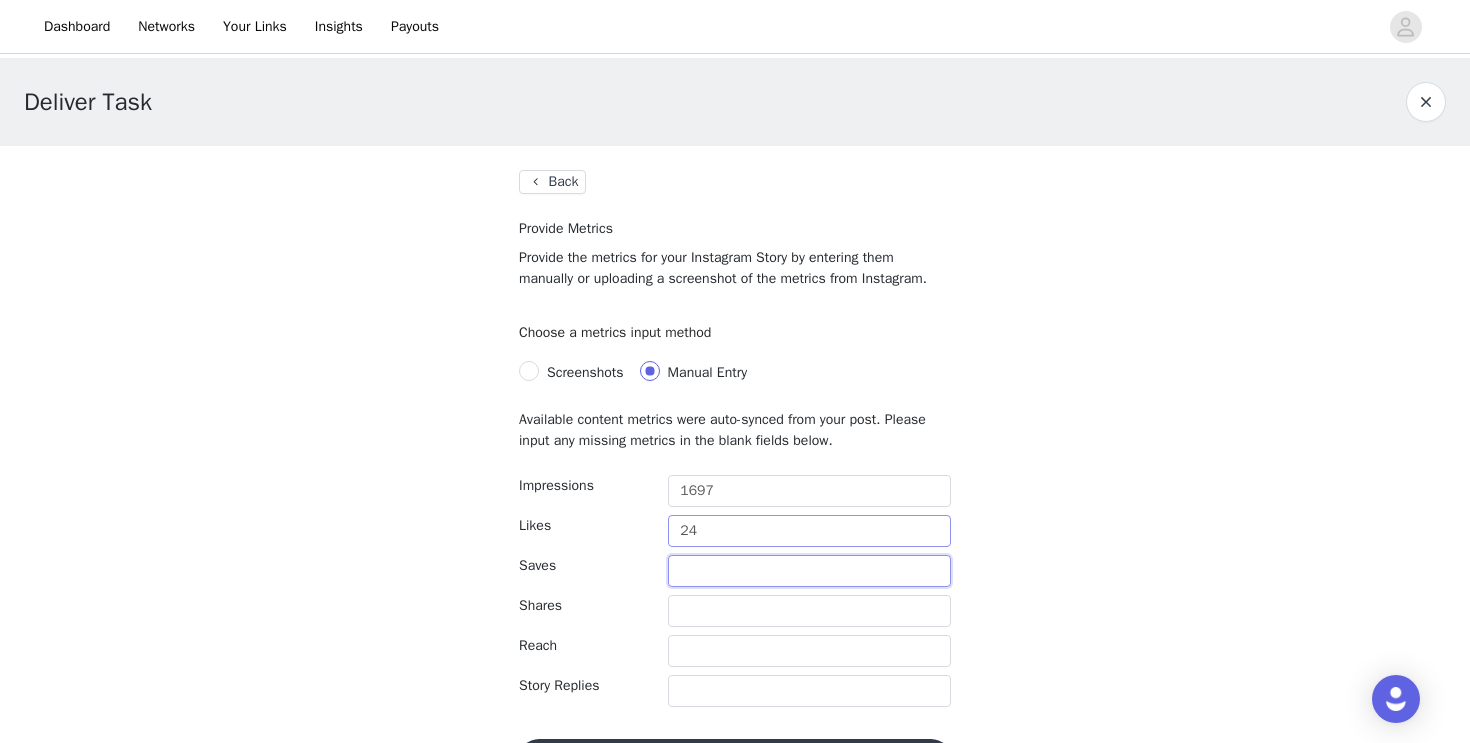 type 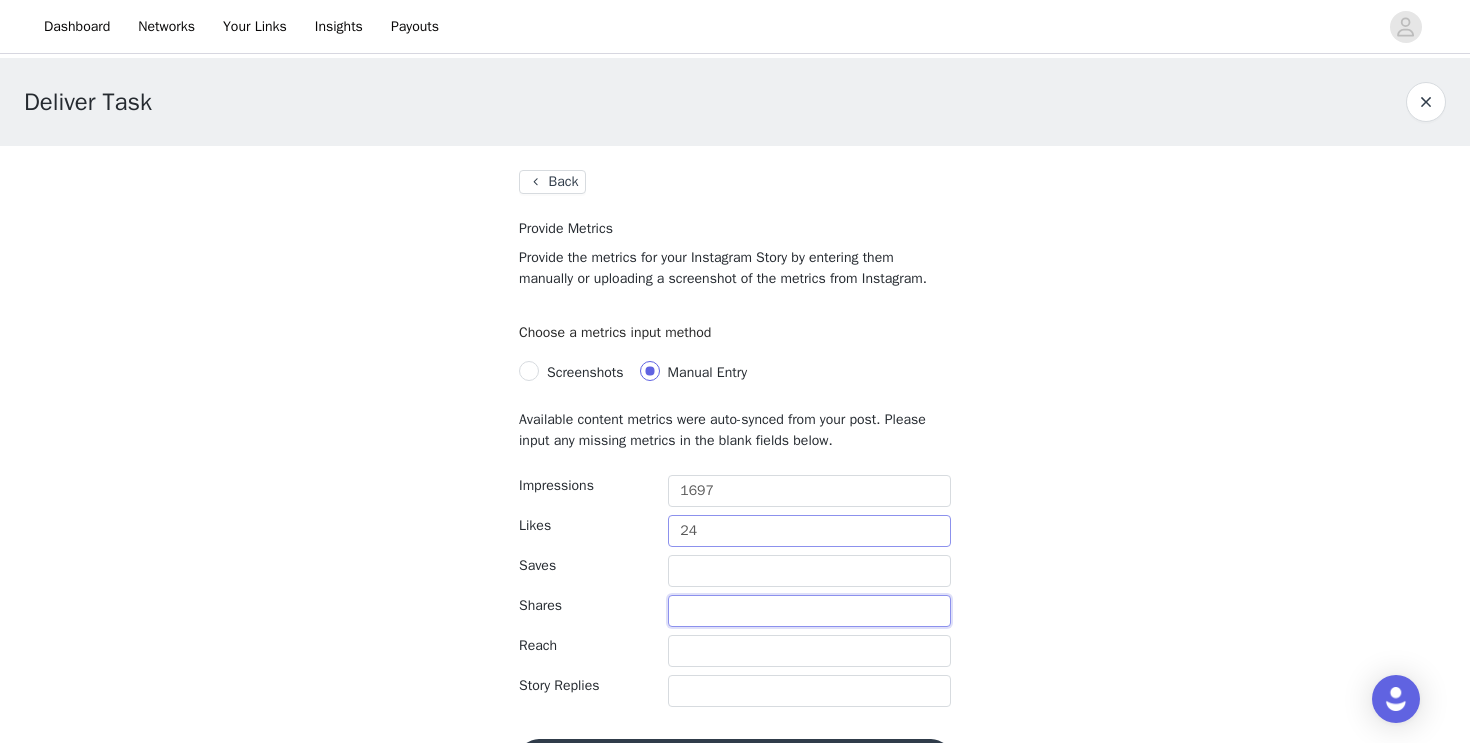 type 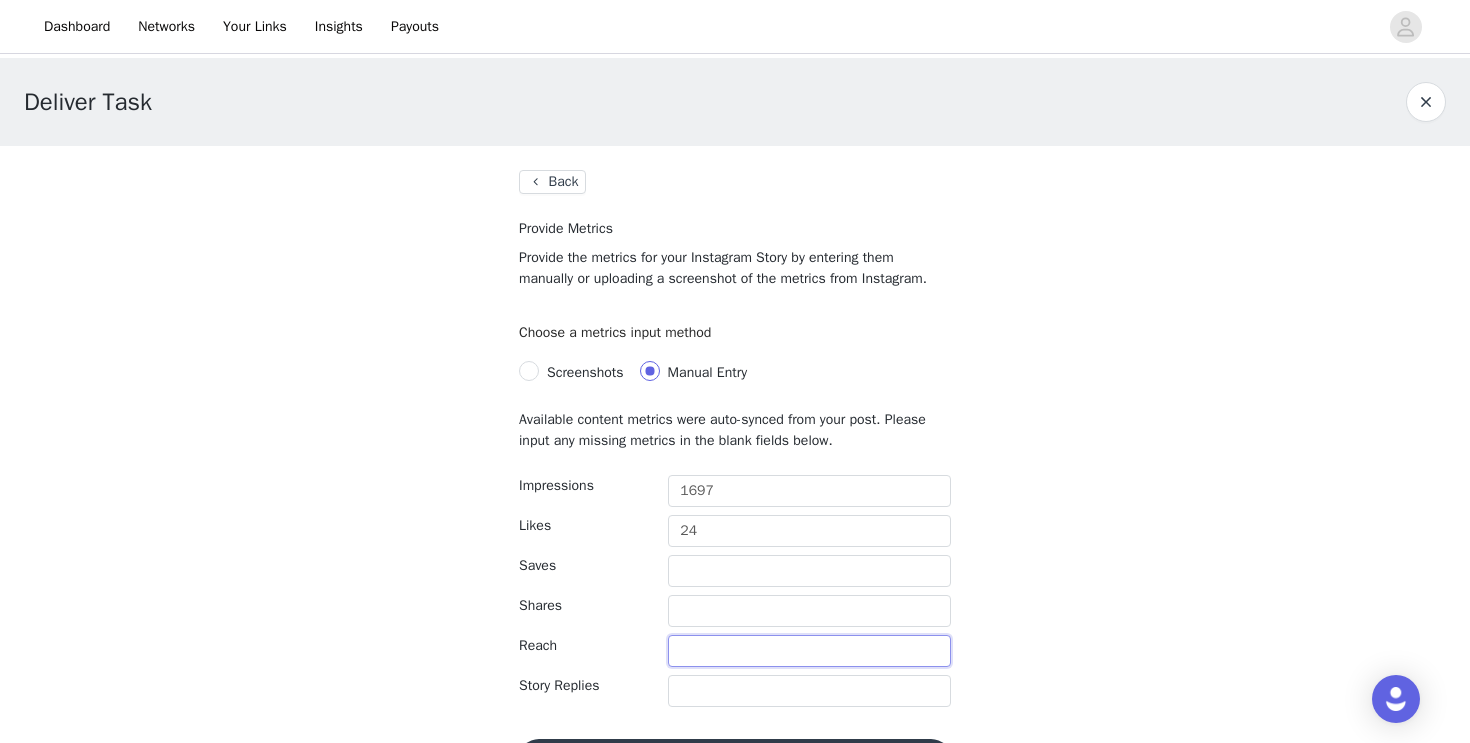 scroll, scrollTop: 60, scrollLeft: 0, axis: vertical 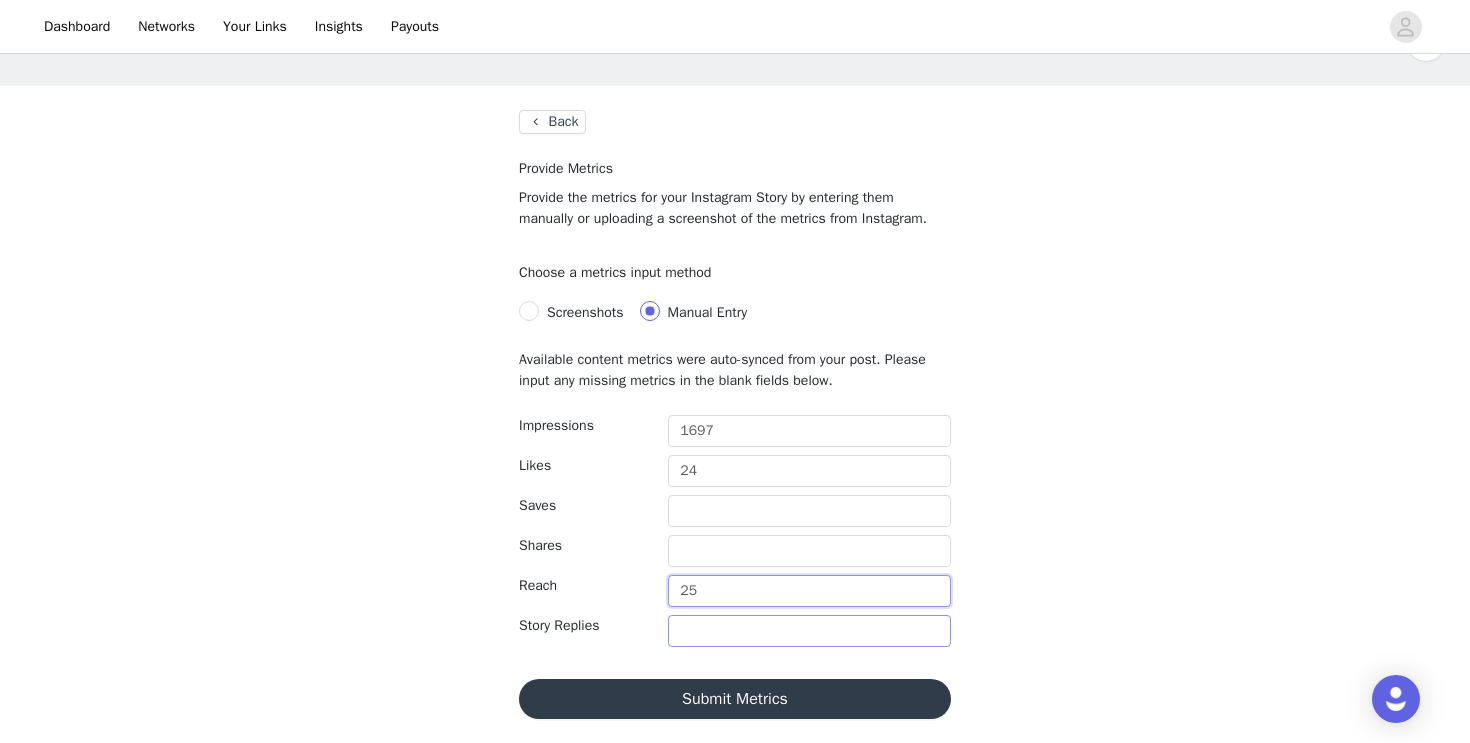 type on "25" 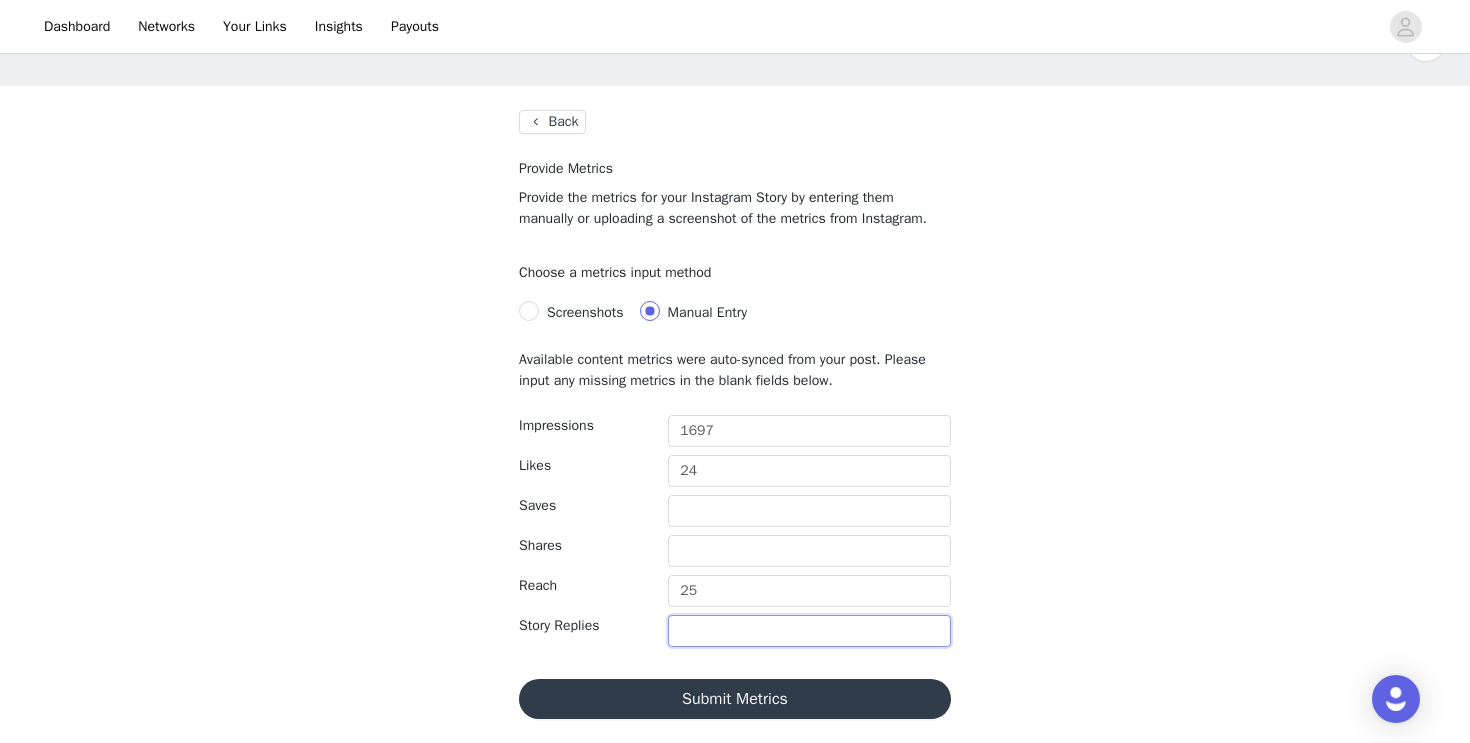 click at bounding box center (809, 631) 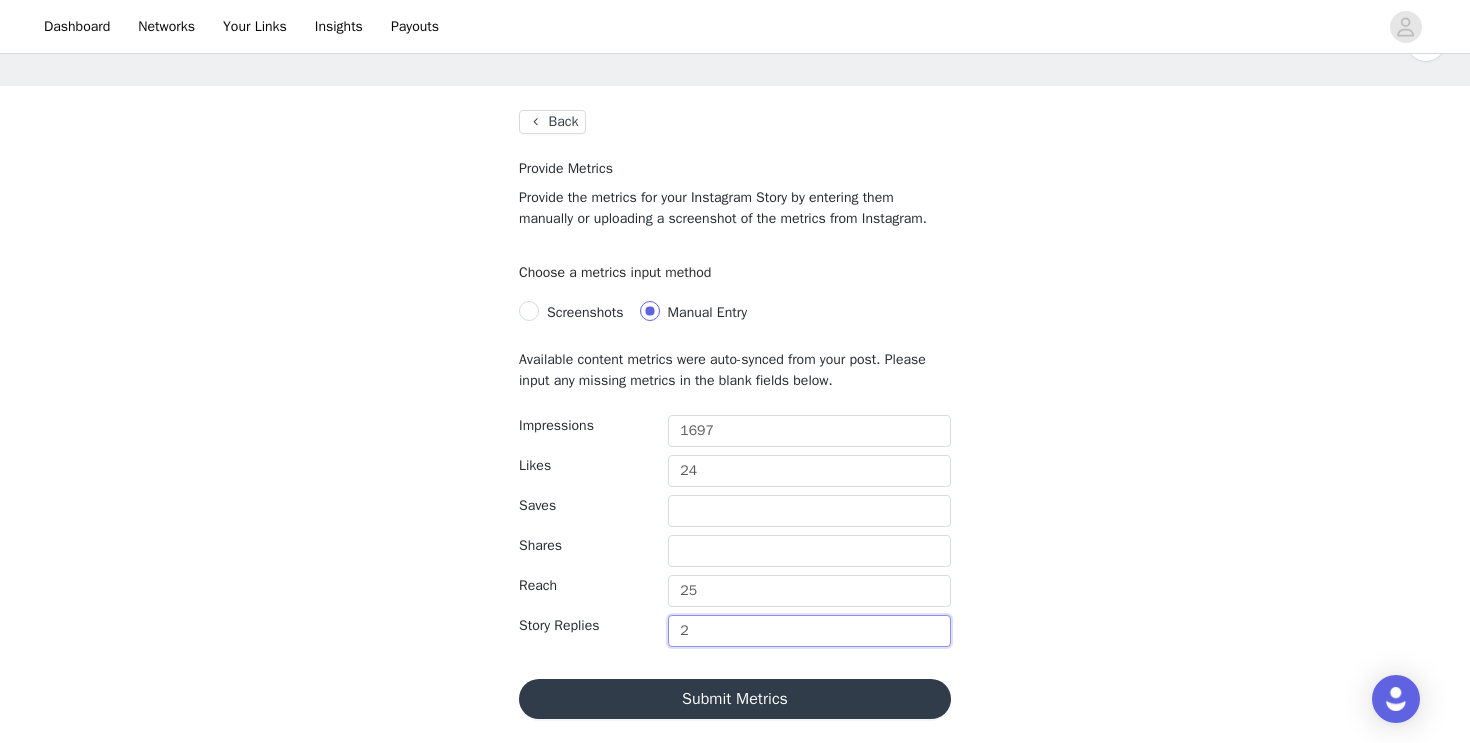 type on "2" 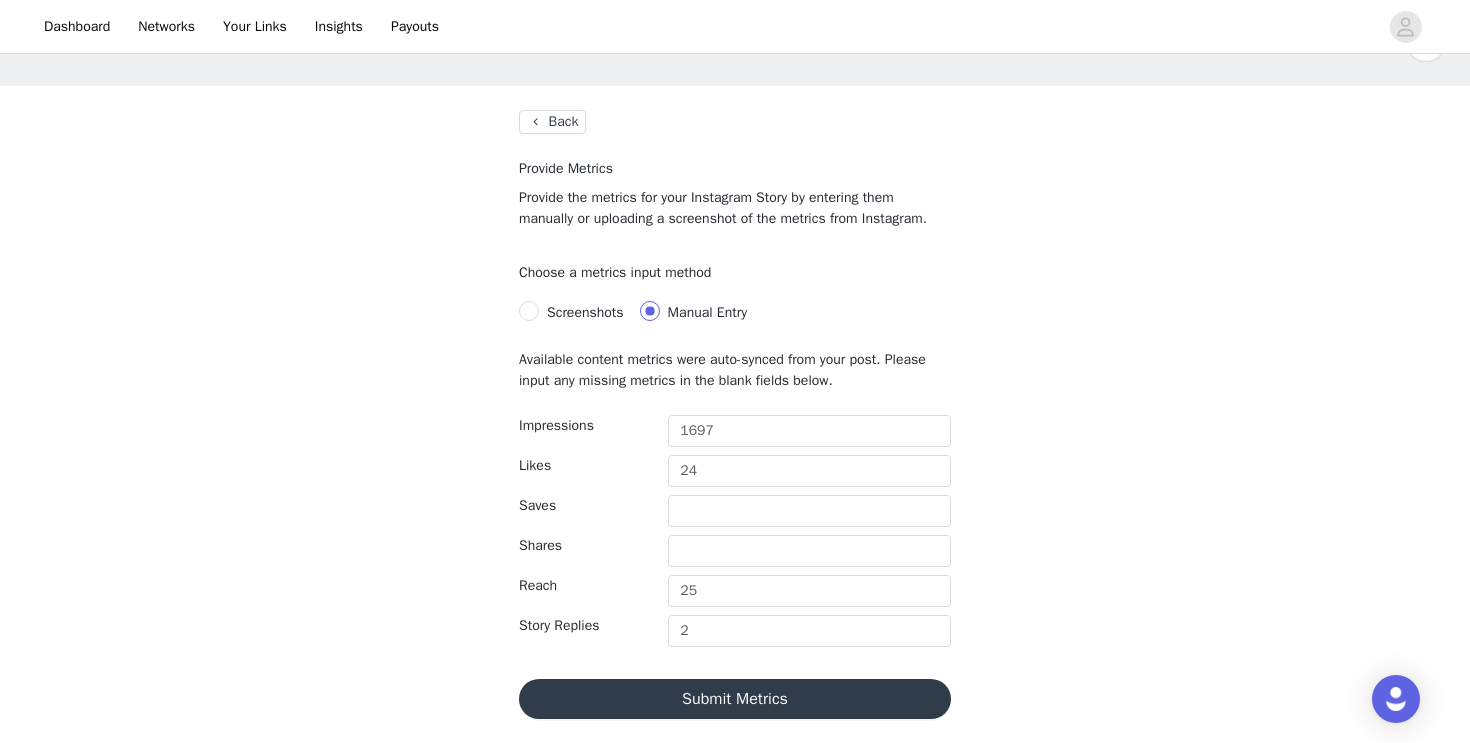 click on "Submit Metrics" at bounding box center (735, 699) 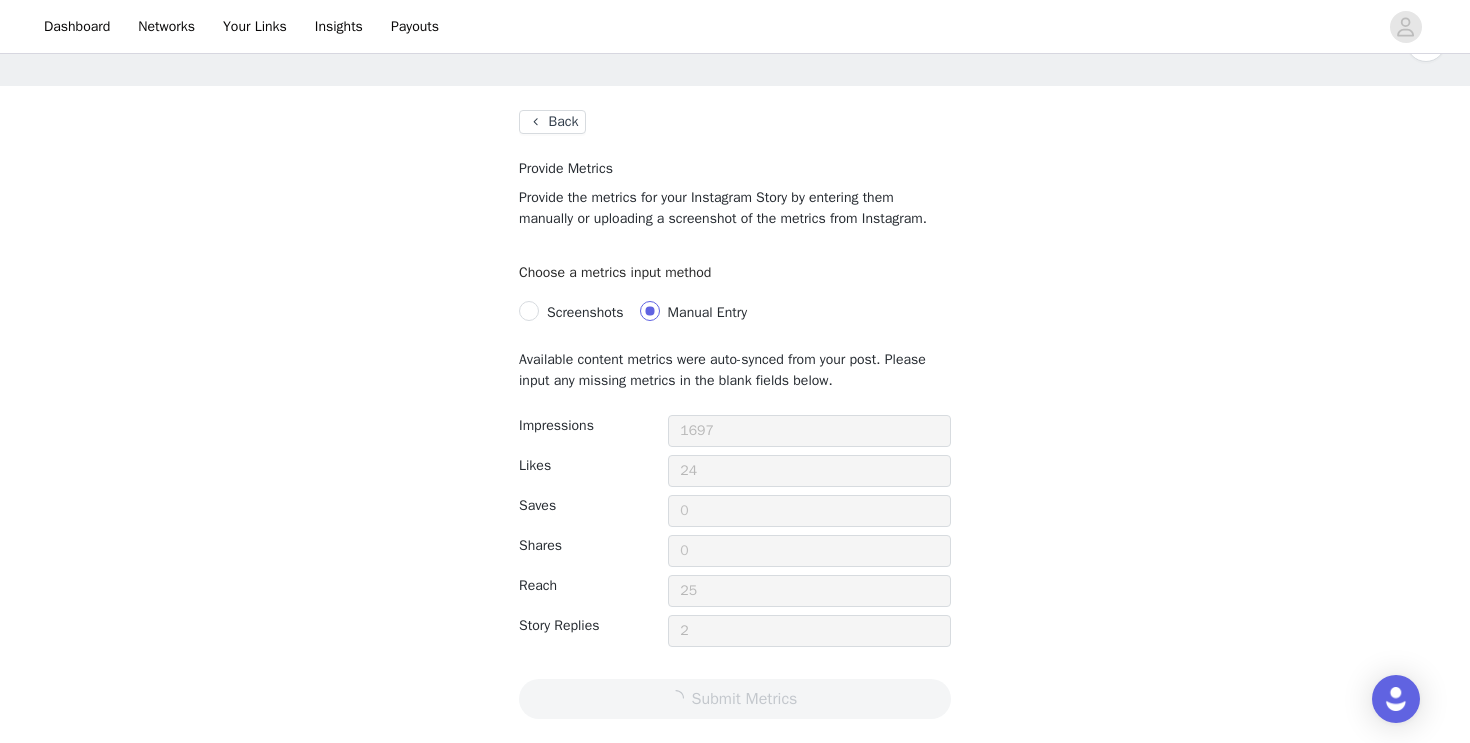 scroll, scrollTop: 0, scrollLeft: 0, axis: both 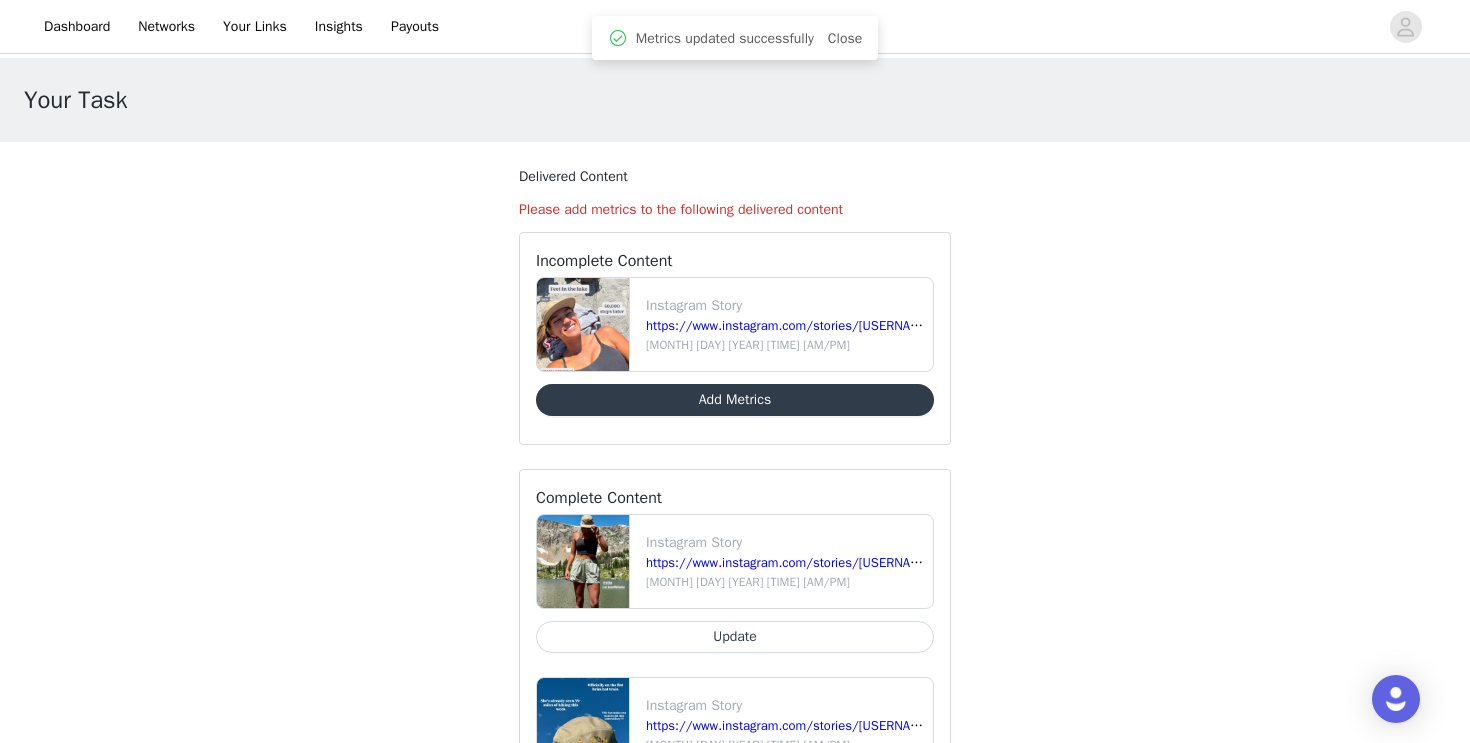click on "Add Metrics" at bounding box center (735, 400) 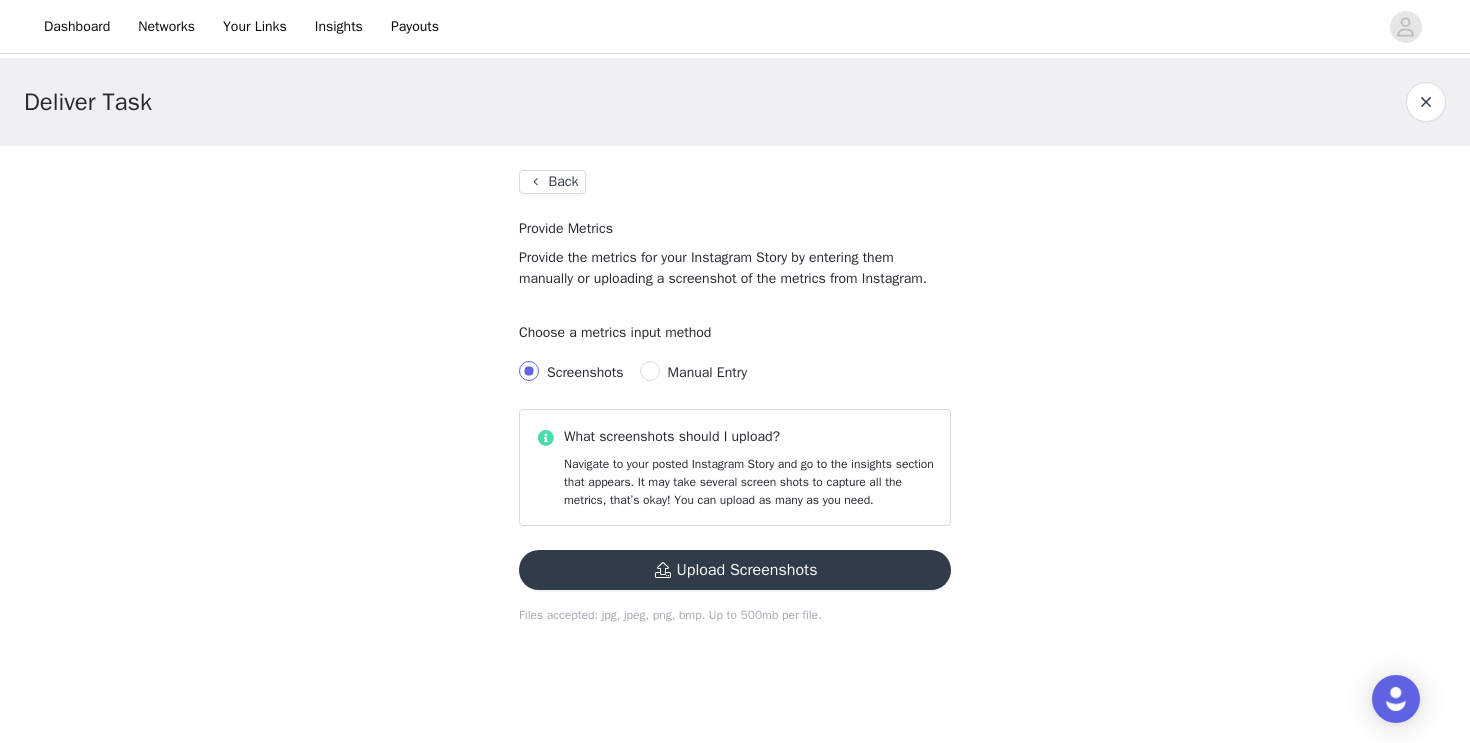 click on "Back" at bounding box center (552, 182) 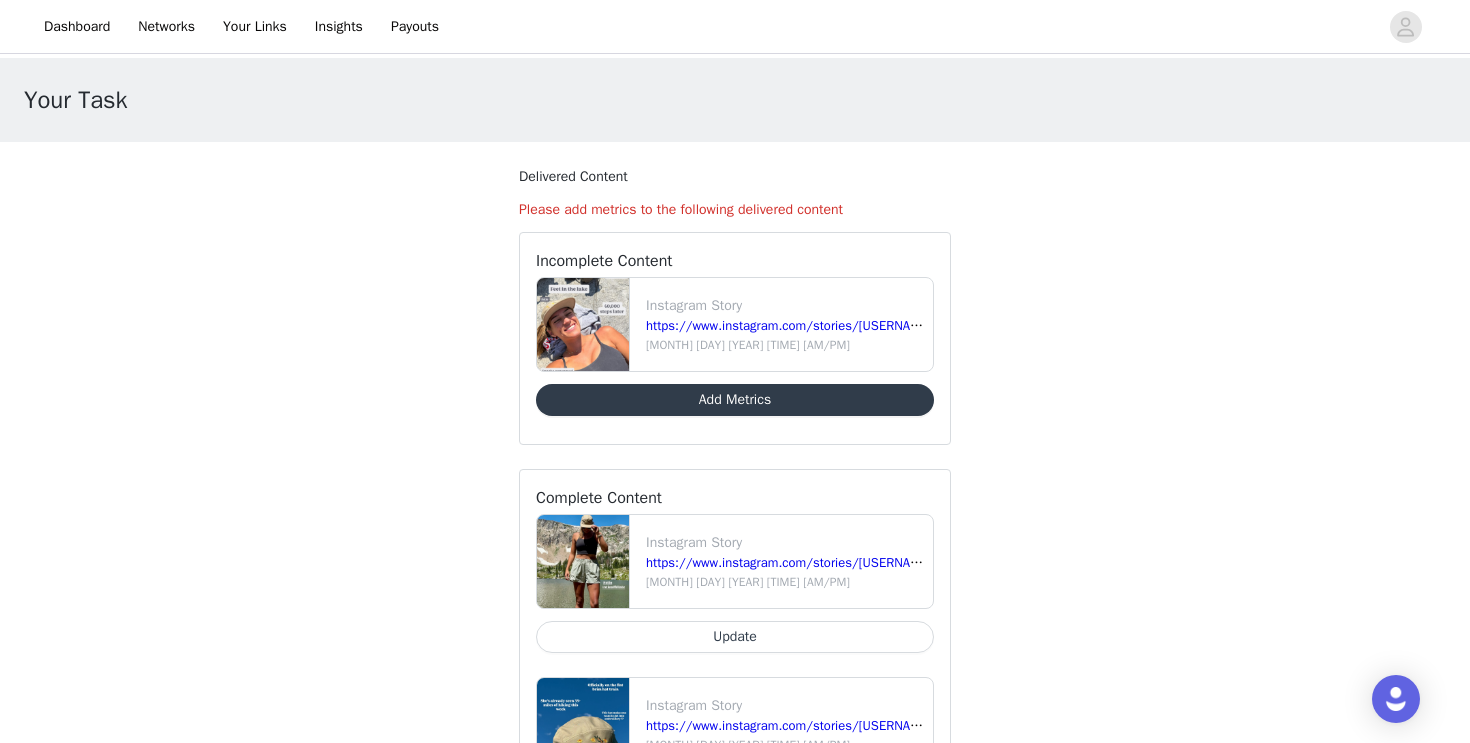 click on "Add Metrics" at bounding box center [735, 400] 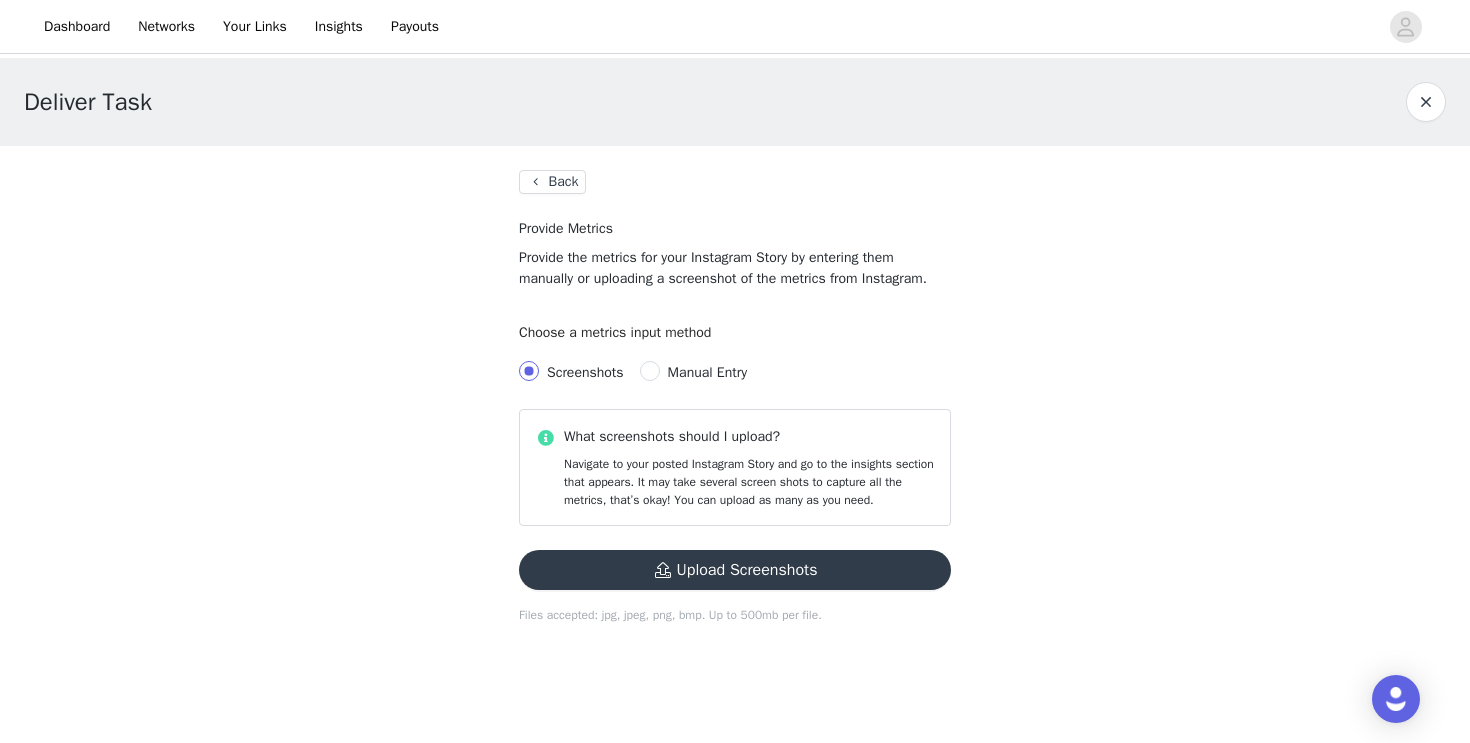 click on "Manual Entry" at bounding box center (707, 372) 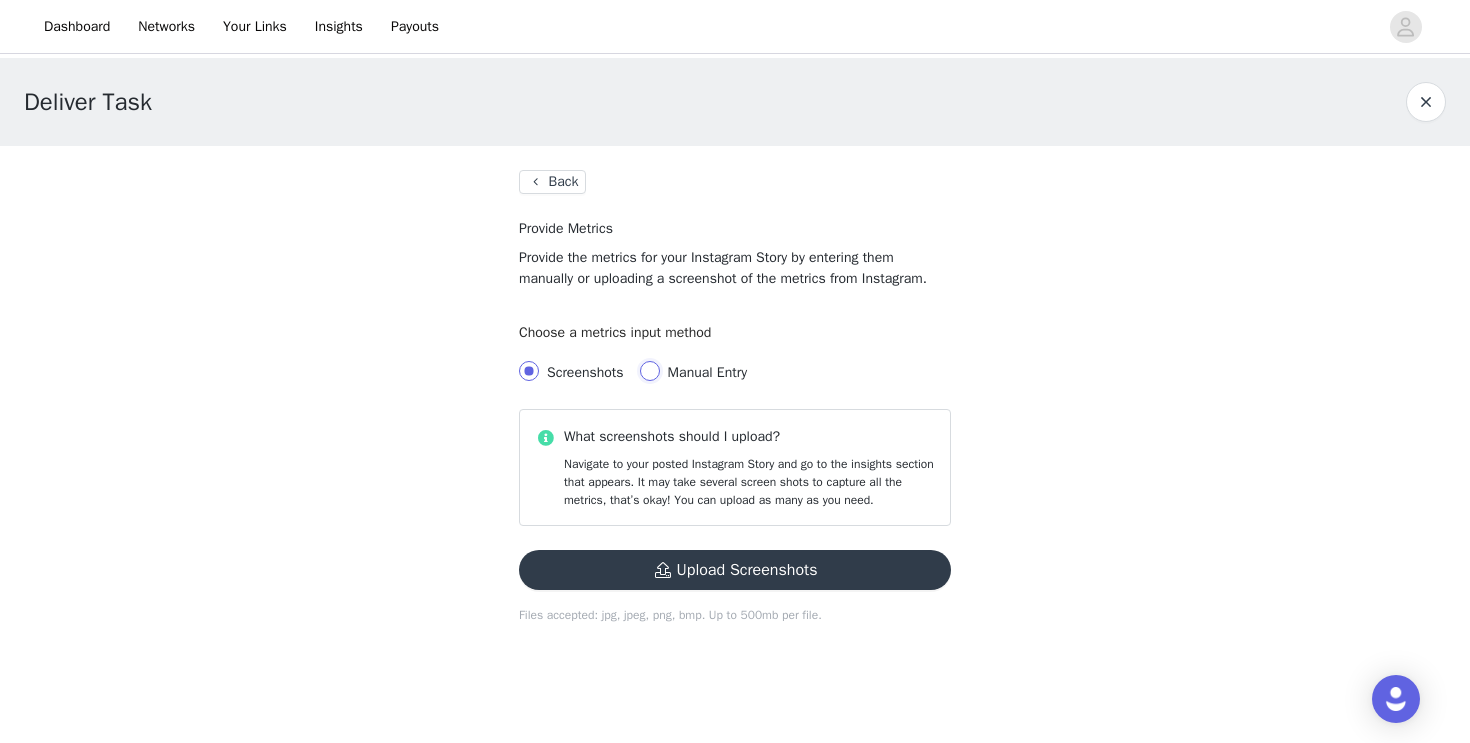 click on "Manual Entry" at bounding box center [650, 371] 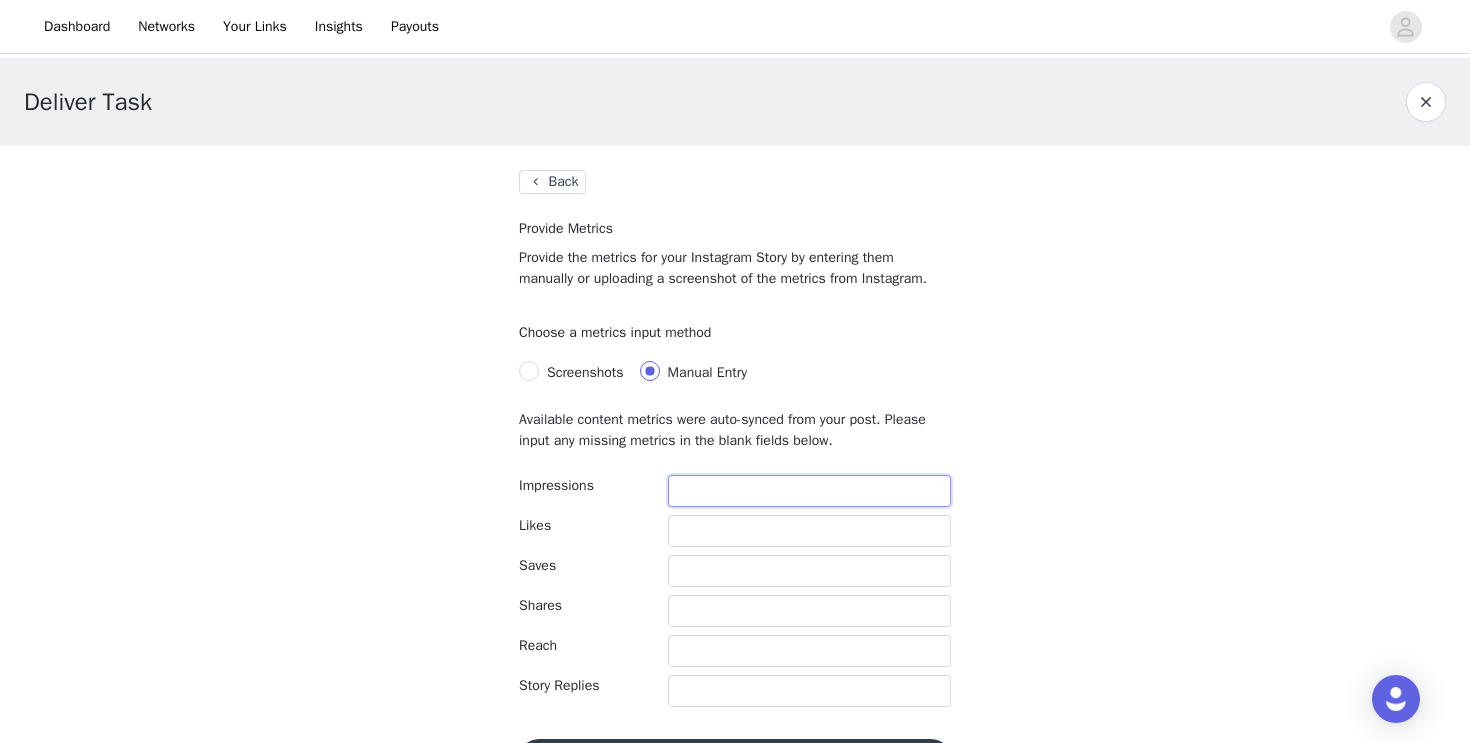 click at bounding box center [809, 491] 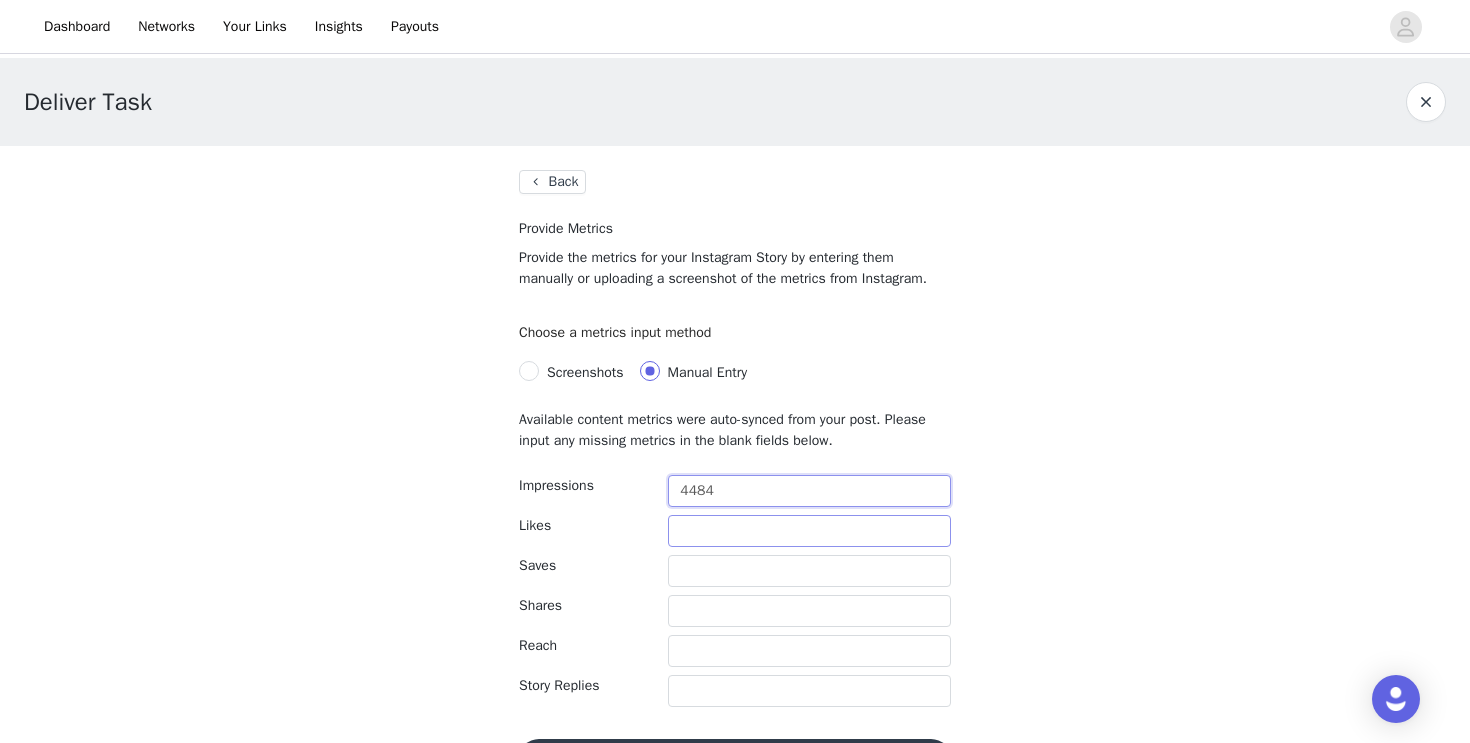 type on "4484" 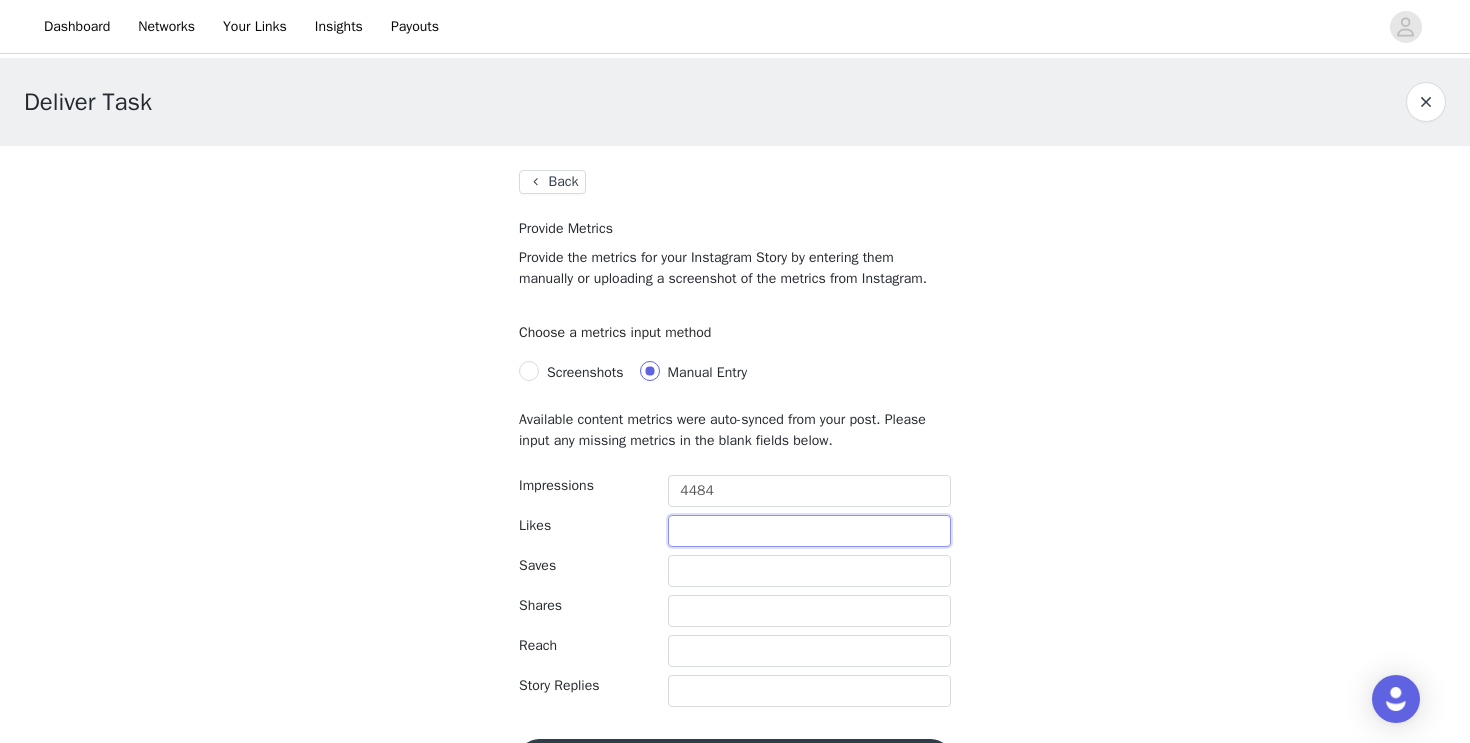 click at bounding box center (809, 531) 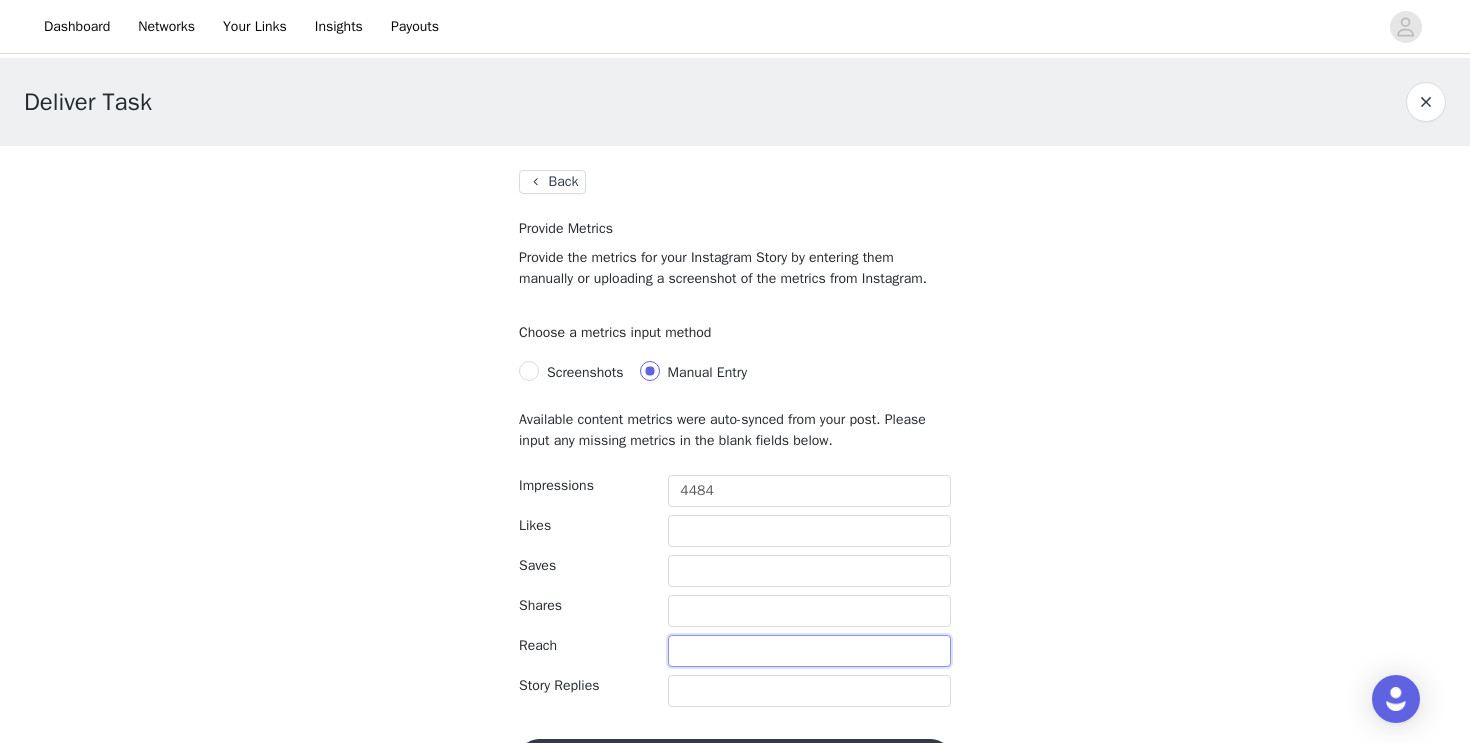 click at bounding box center (809, 651) 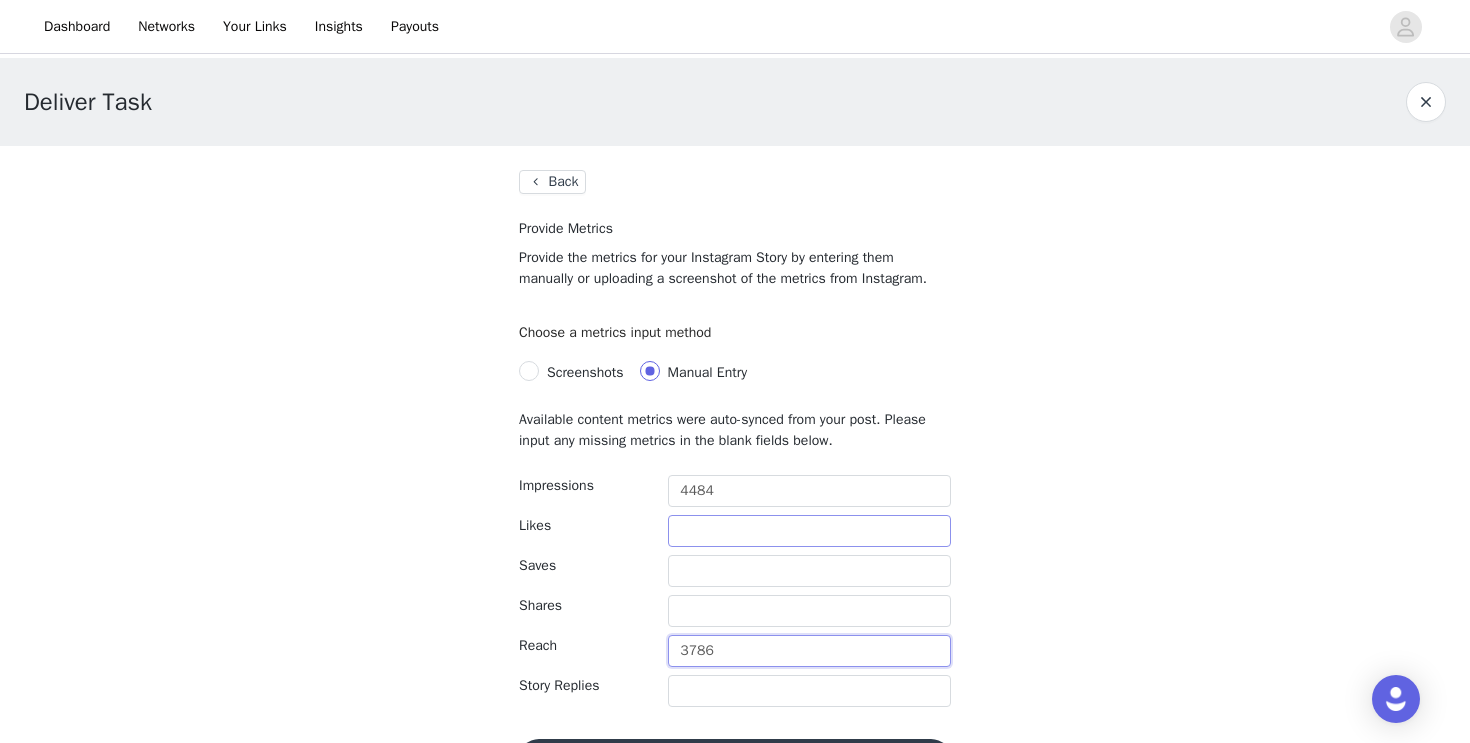 type on "3786" 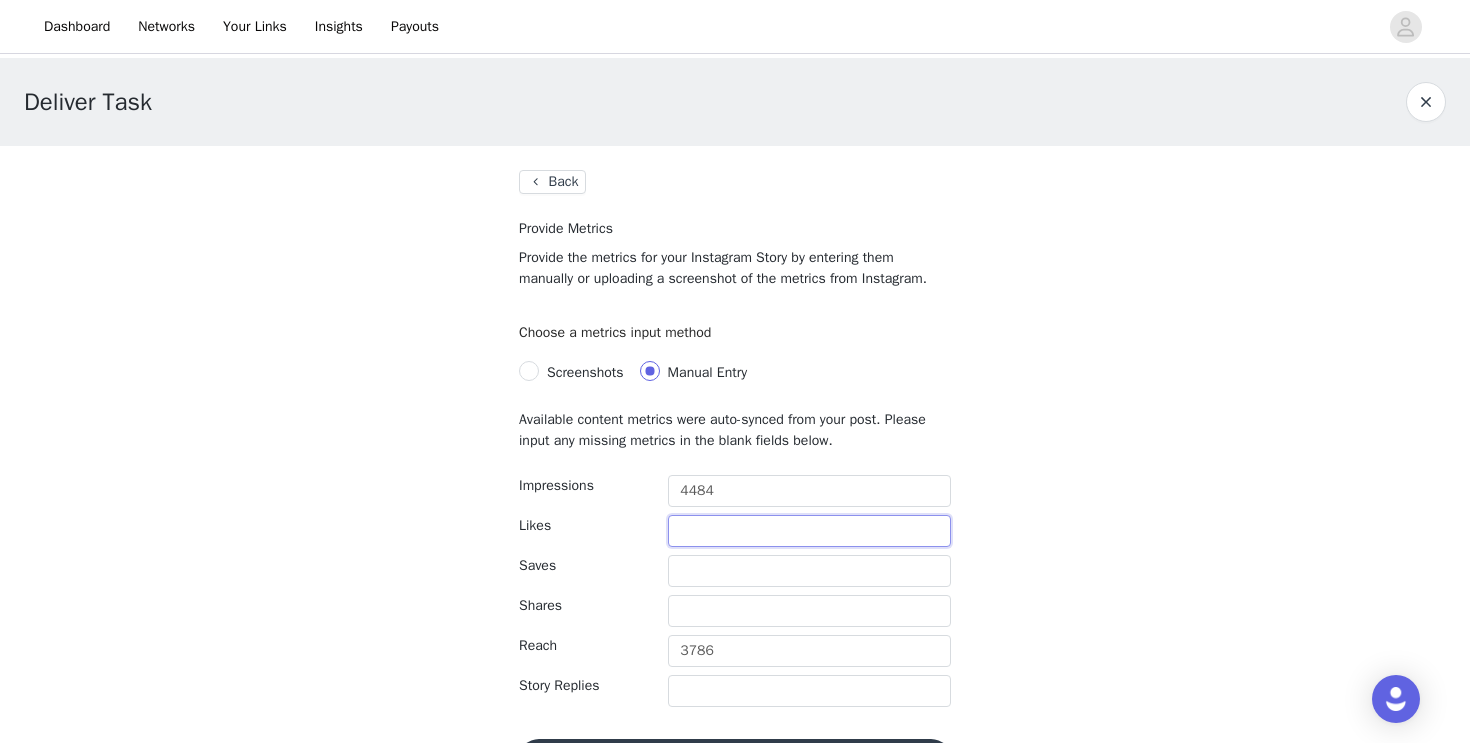click at bounding box center (809, 531) 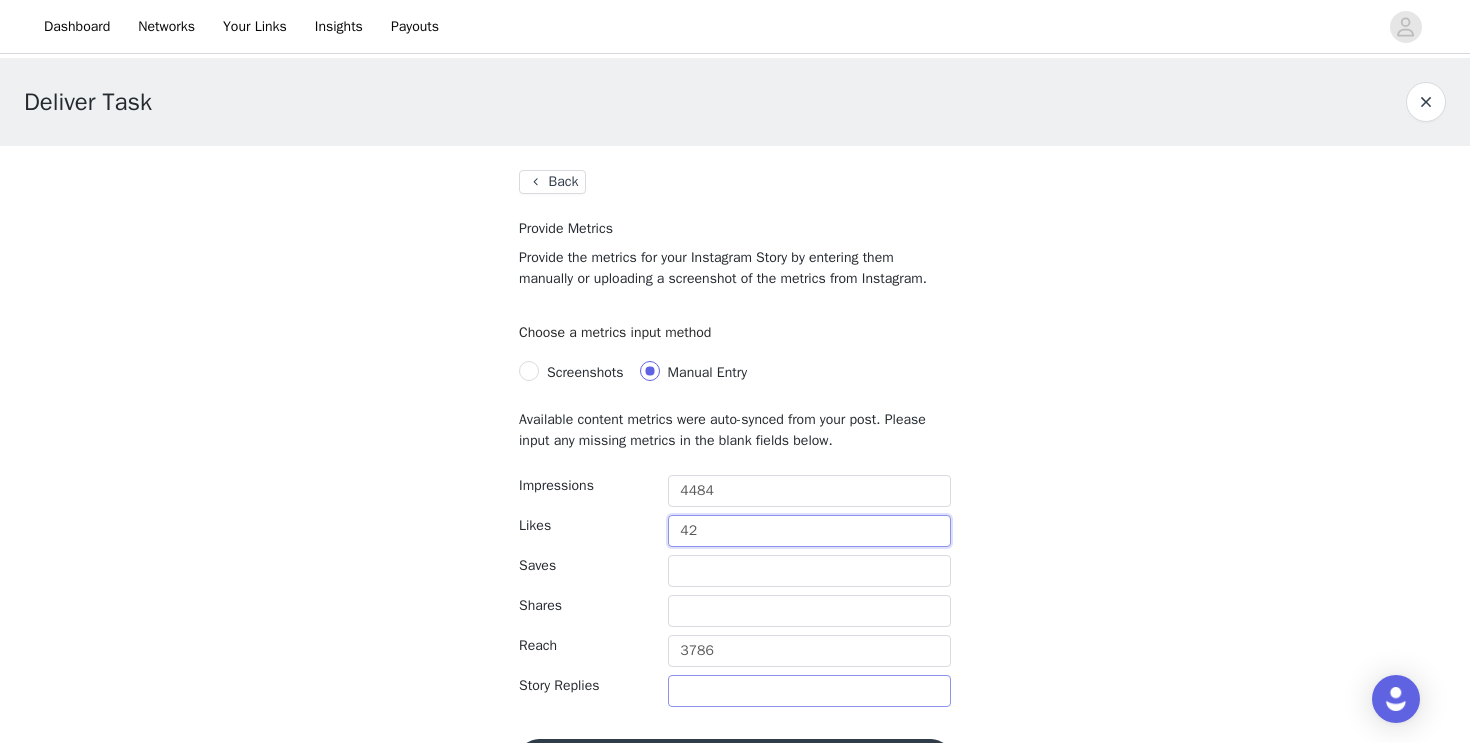 type on "42" 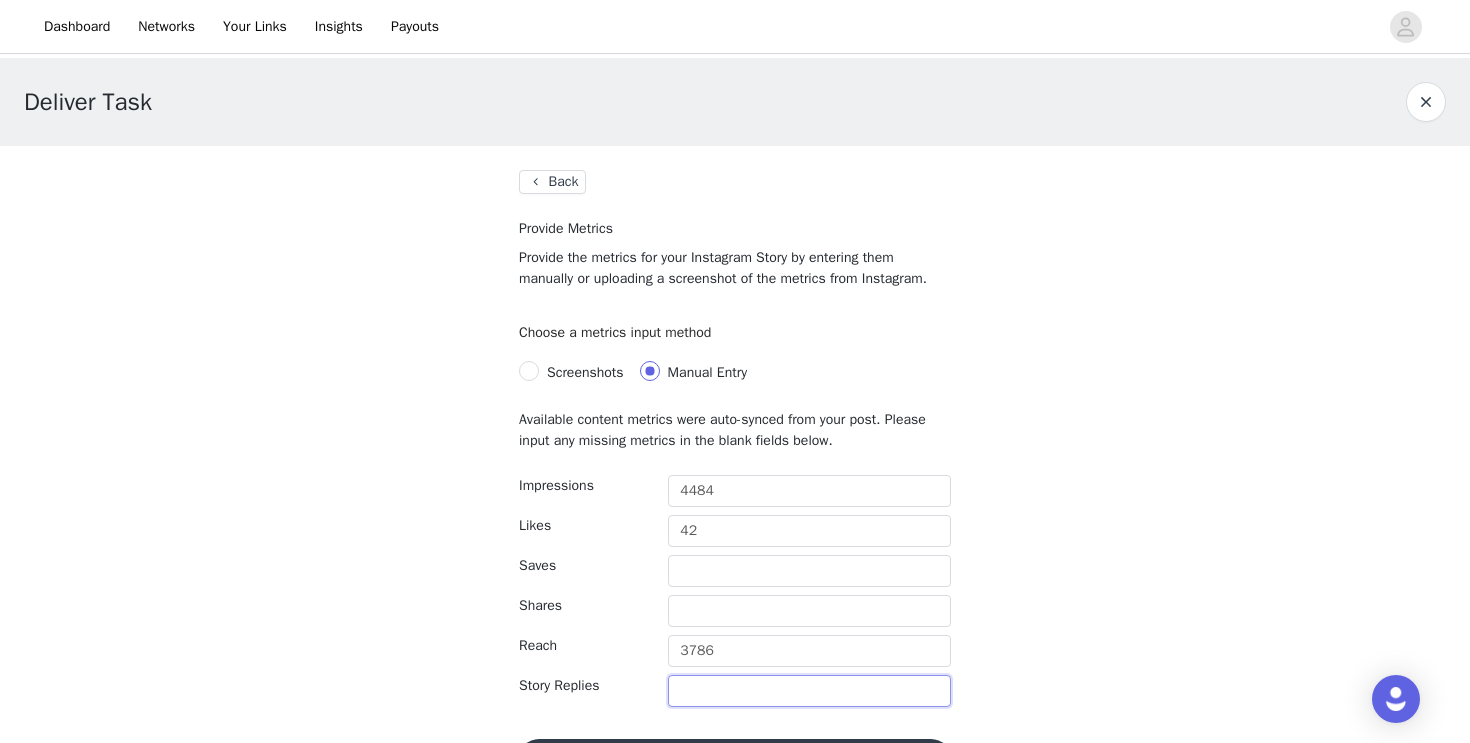 click at bounding box center (809, 691) 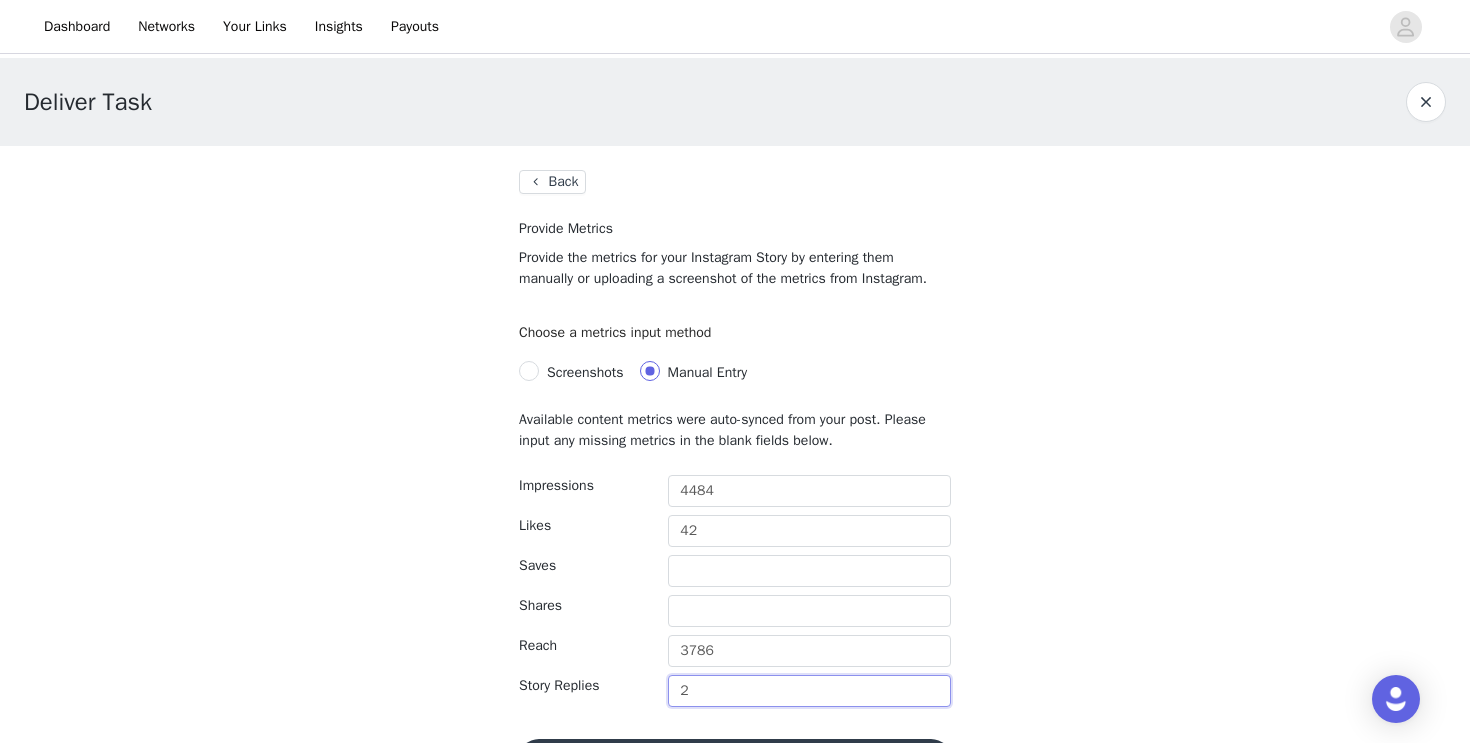 scroll, scrollTop: 60, scrollLeft: 0, axis: vertical 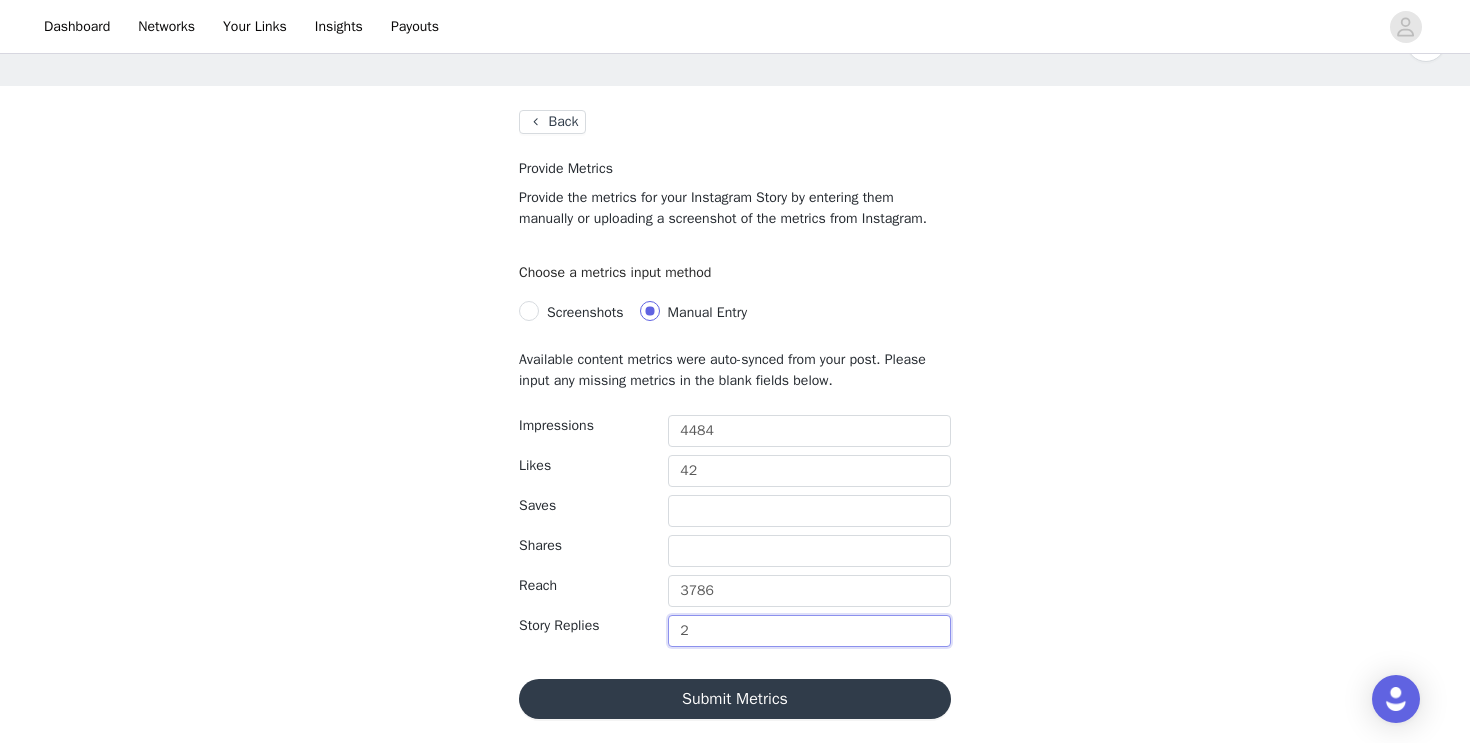 type on "2" 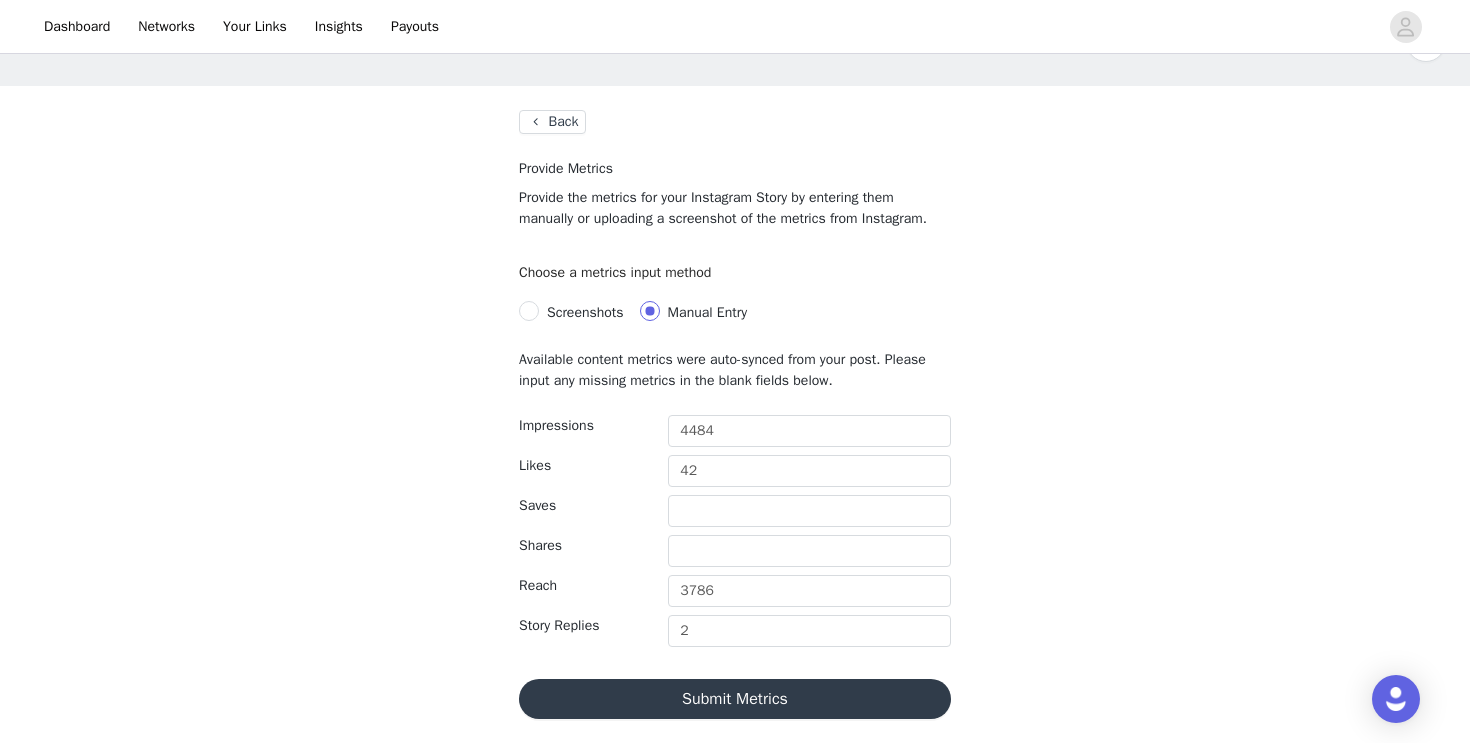 click on "Impressions   [NUMBER] Likes   [NUMBER] Saves   Shares   Reach   [NUMBER] Story Replies   [NUMBER]   Submit Metrics" at bounding box center [735, 414] 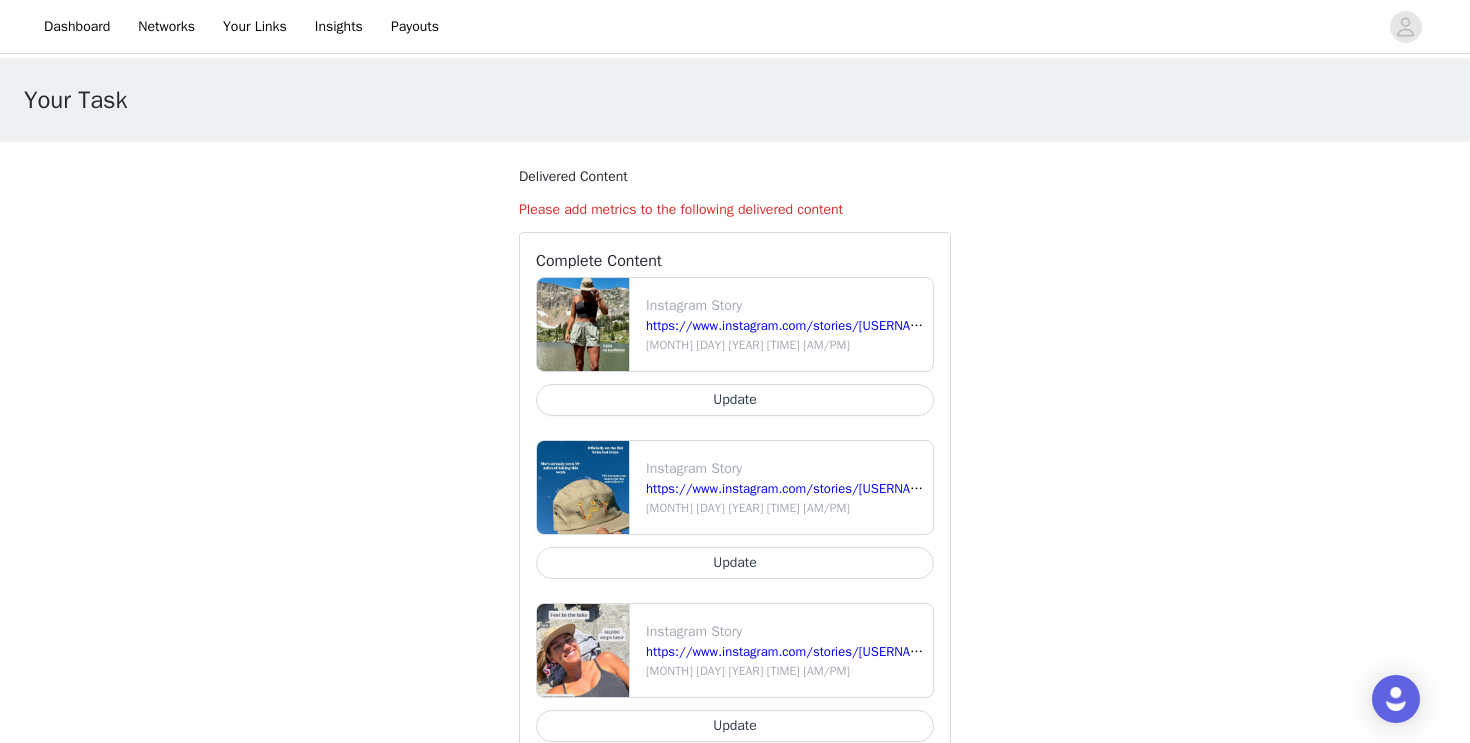 scroll, scrollTop: 64, scrollLeft: 0, axis: vertical 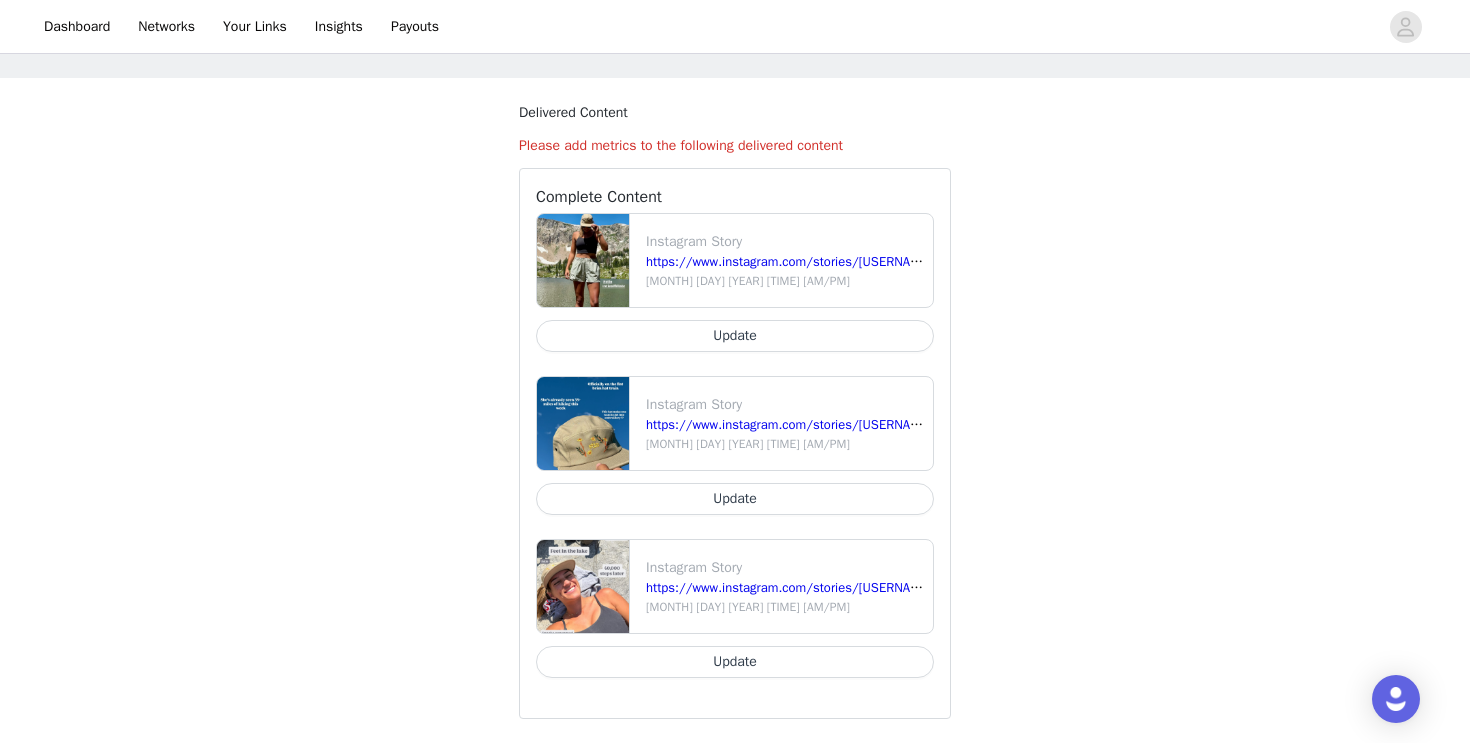 click on "Update" at bounding box center [735, 336] 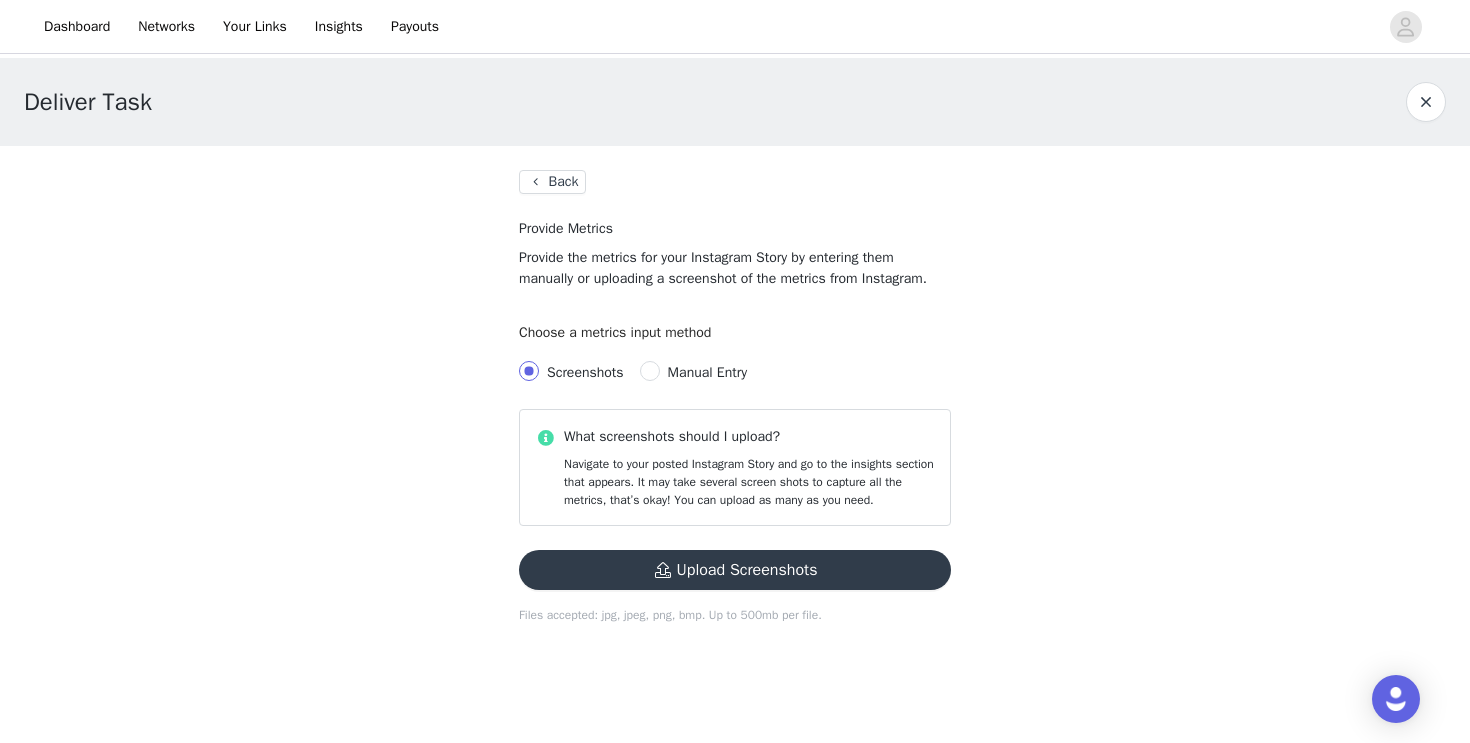 click on "Manual Entry" at bounding box center [707, 372] 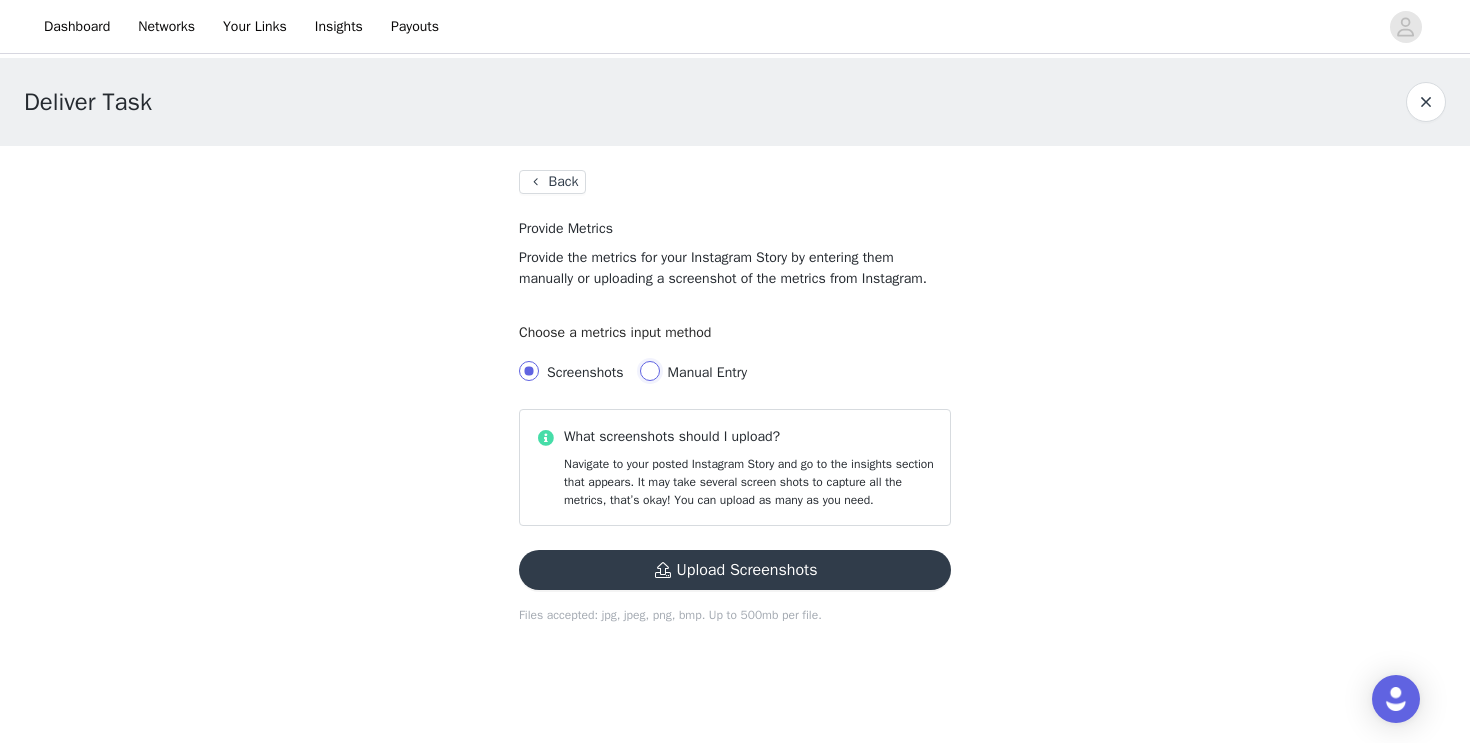click on "Manual Entry" at bounding box center (650, 371) 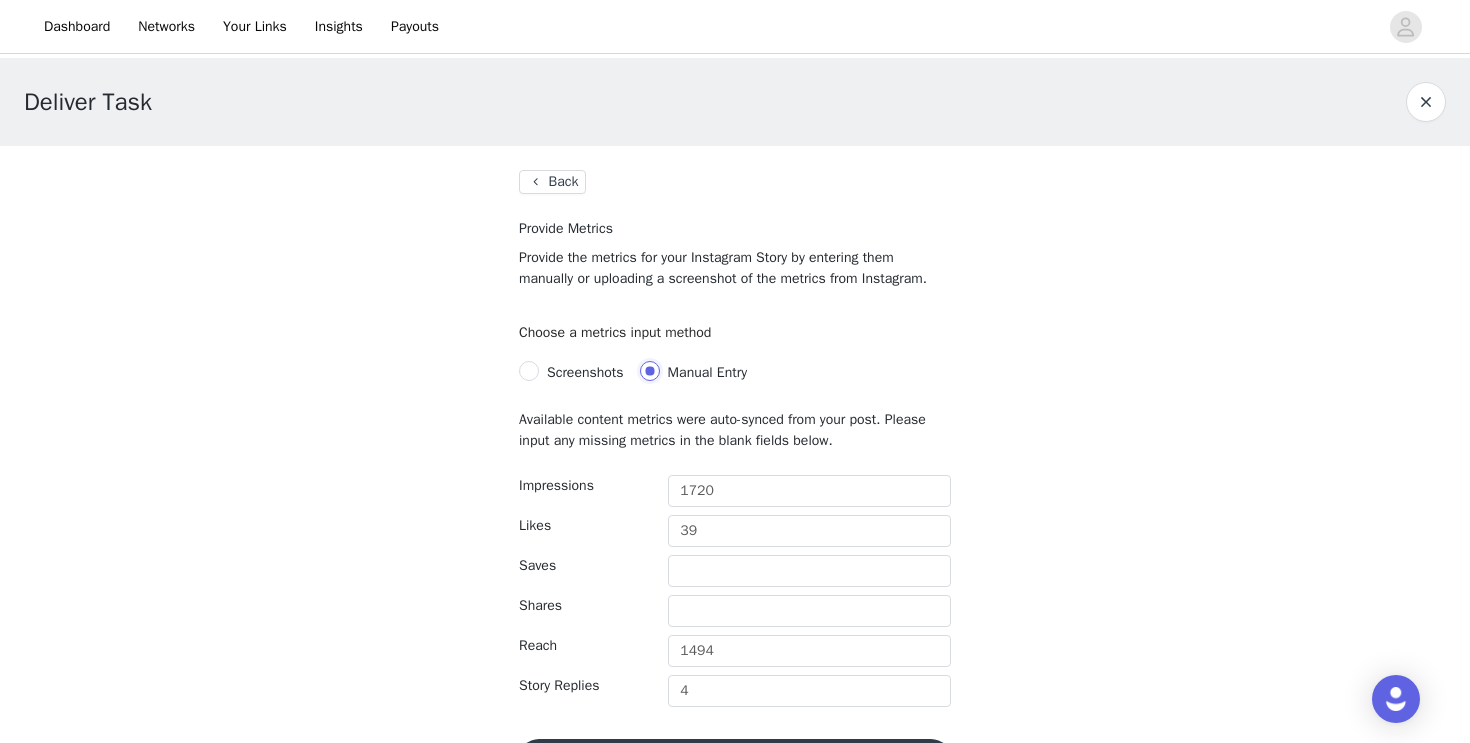 scroll, scrollTop: 60, scrollLeft: 0, axis: vertical 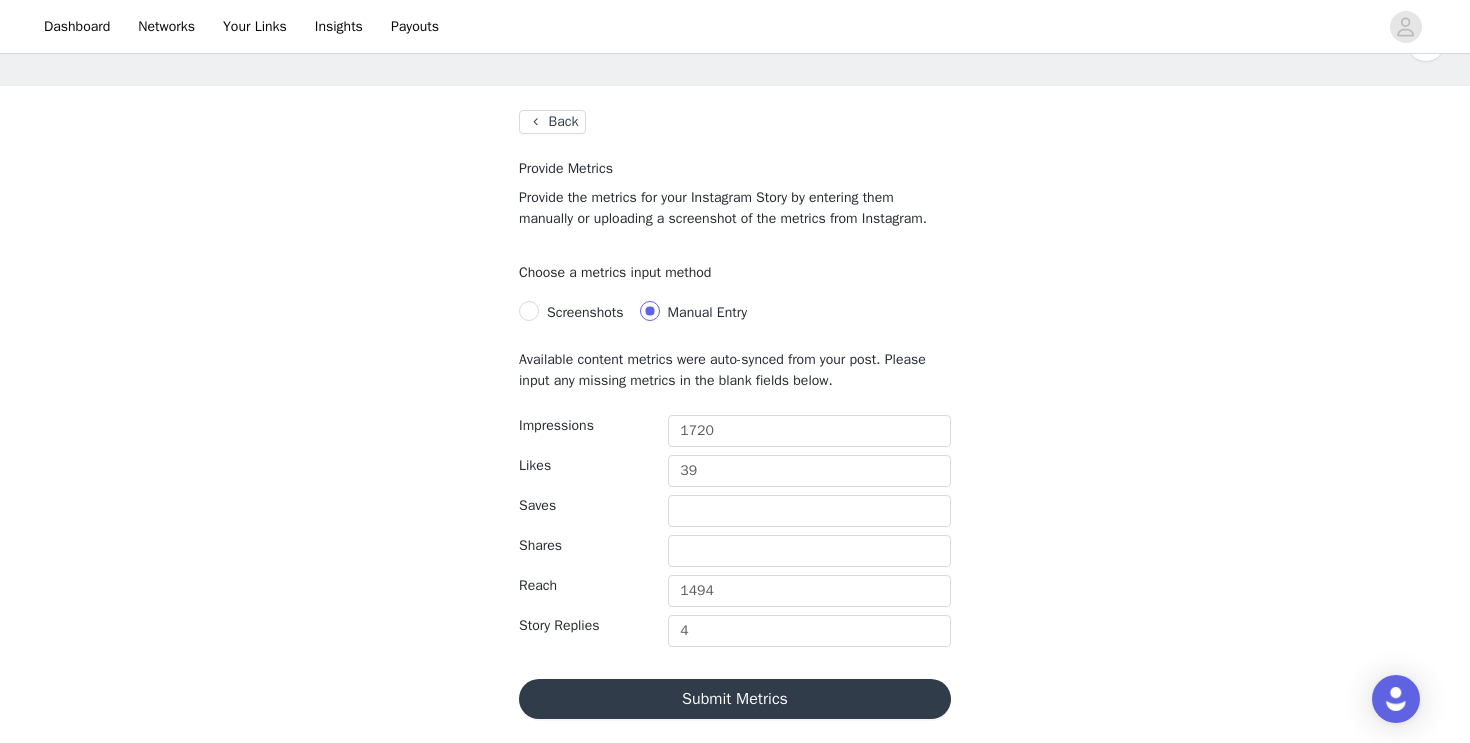 click on "Submit Metrics" at bounding box center (735, 699) 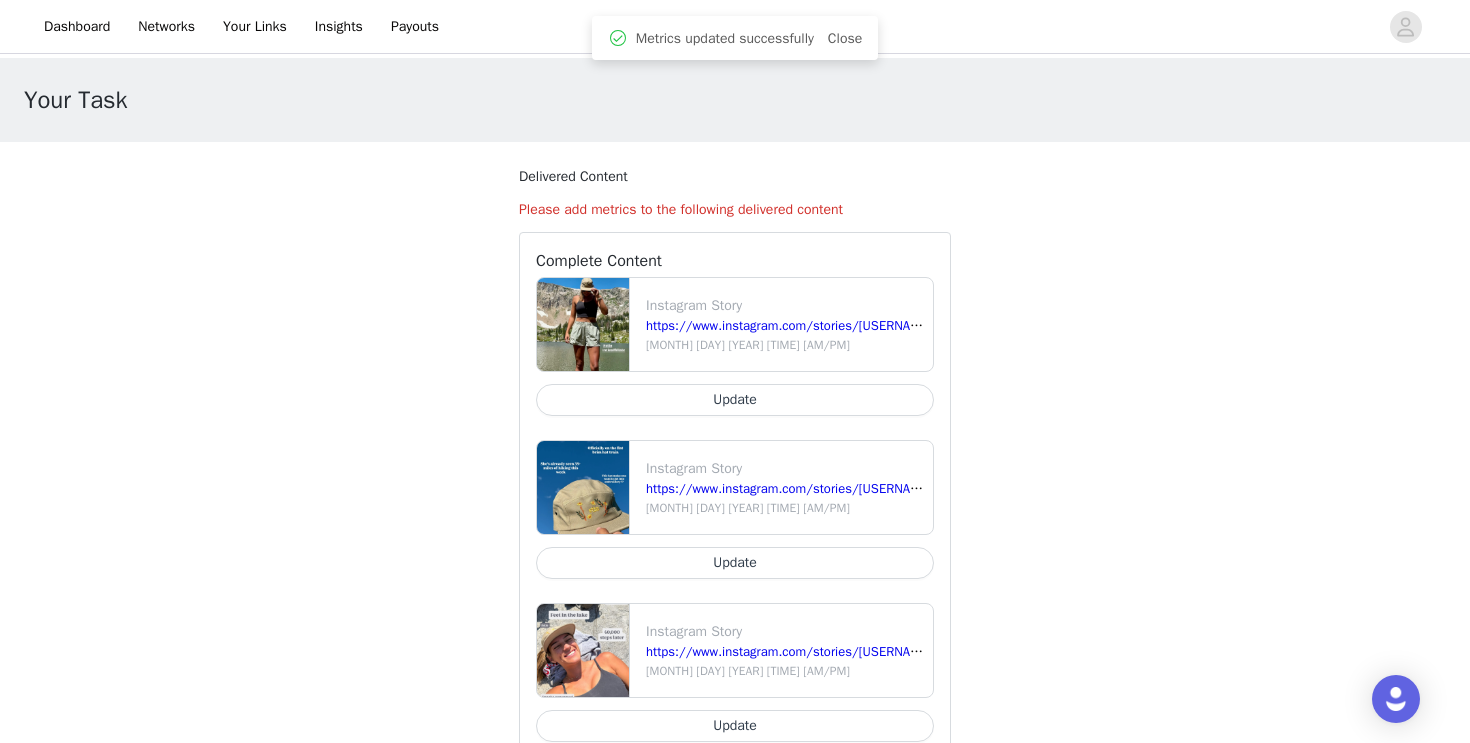 scroll, scrollTop: 64, scrollLeft: 0, axis: vertical 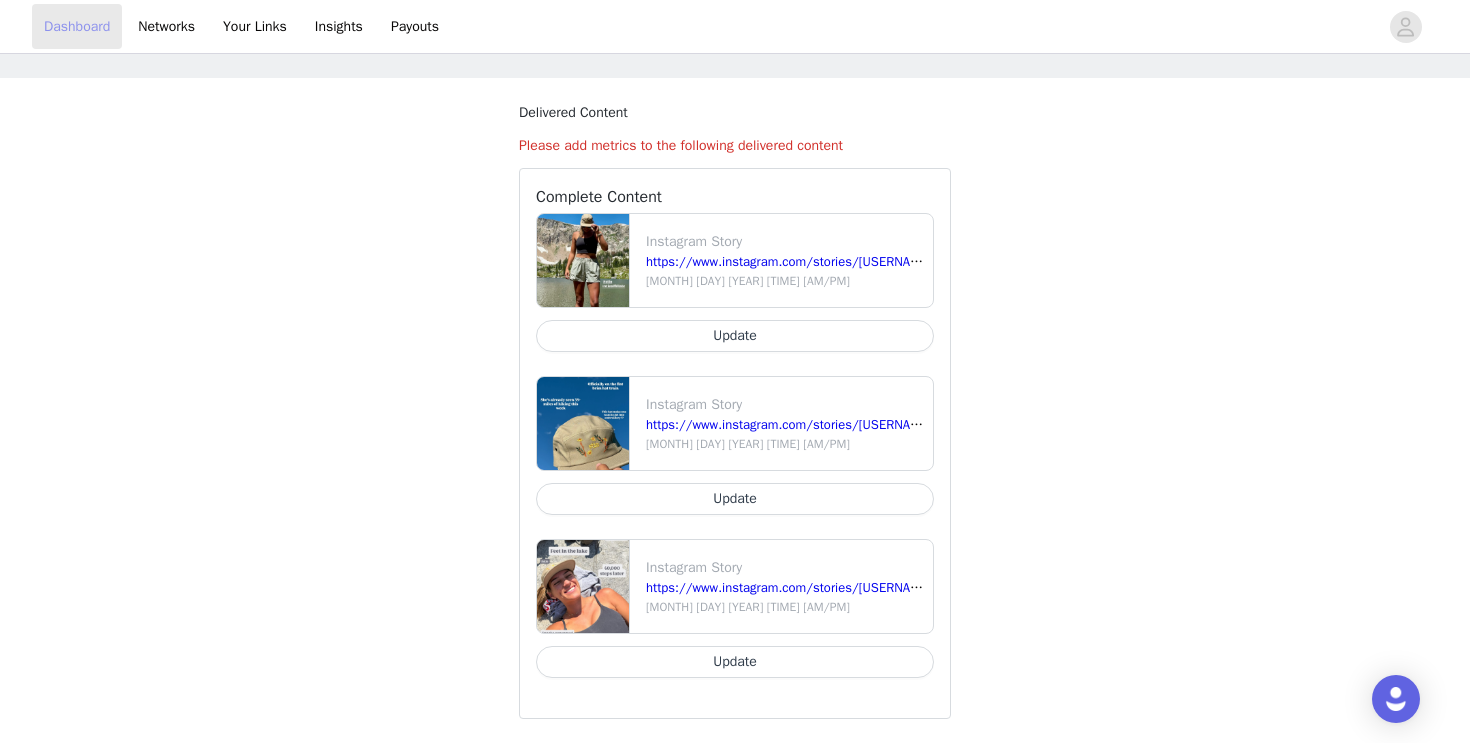 click on "Dashboard" at bounding box center [77, 26] 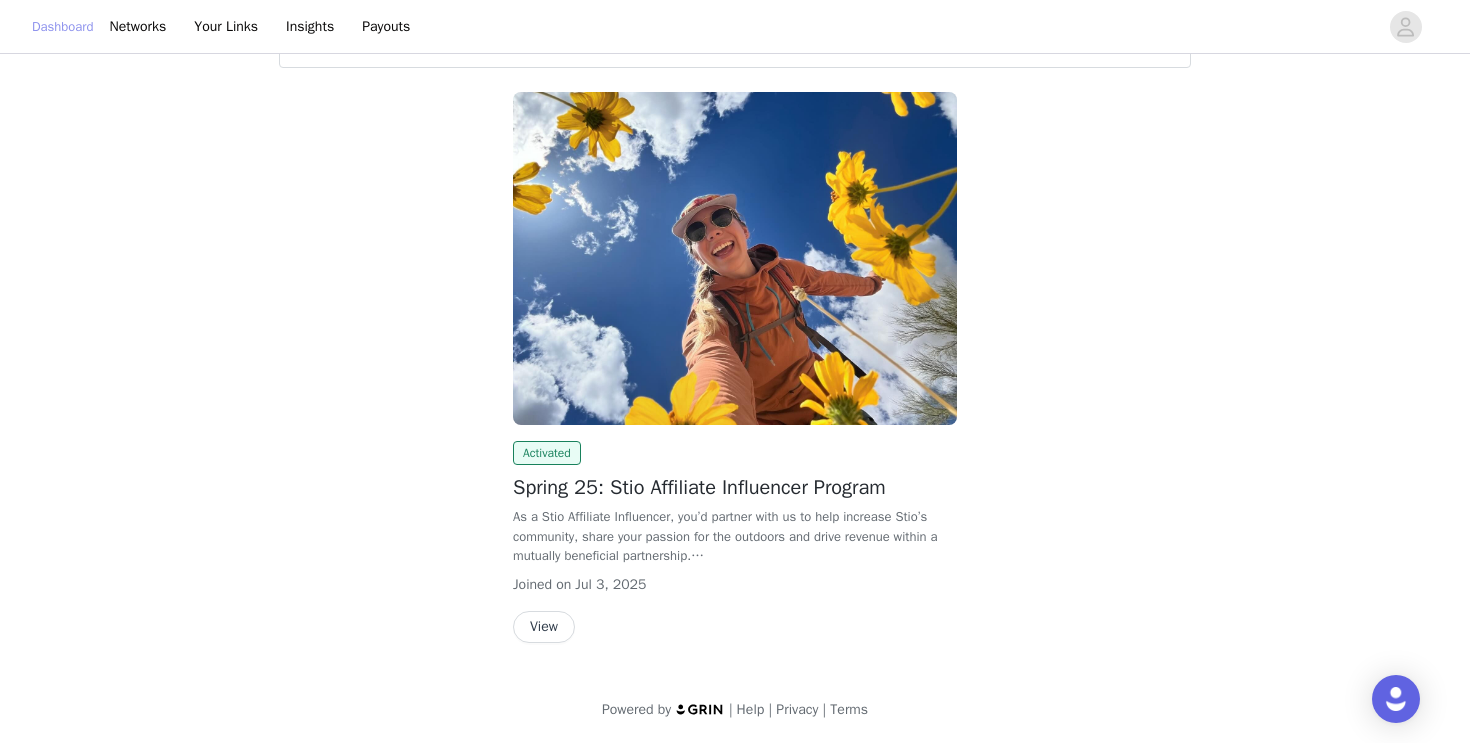 scroll, scrollTop: 0, scrollLeft: 0, axis: both 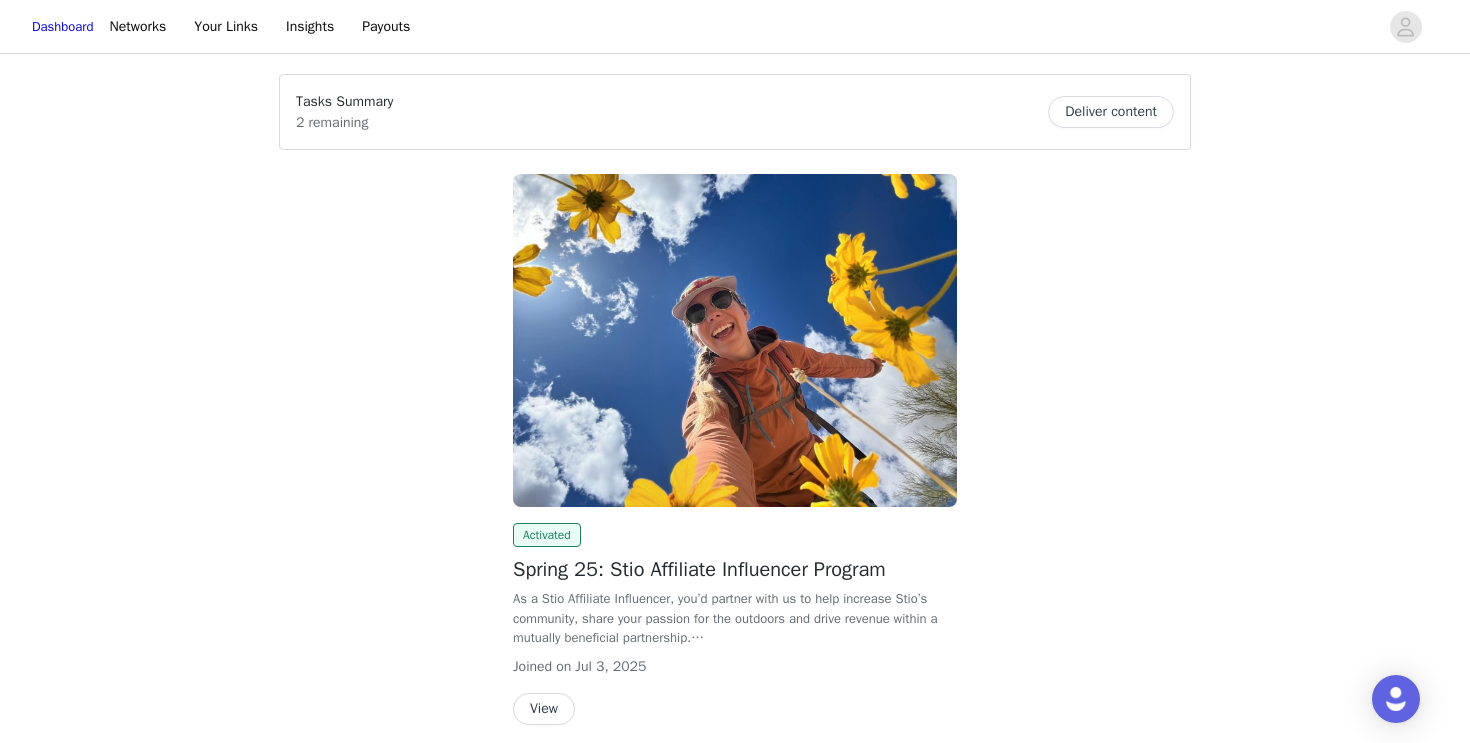click on "Deliver content" at bounding box center (1111, 112) 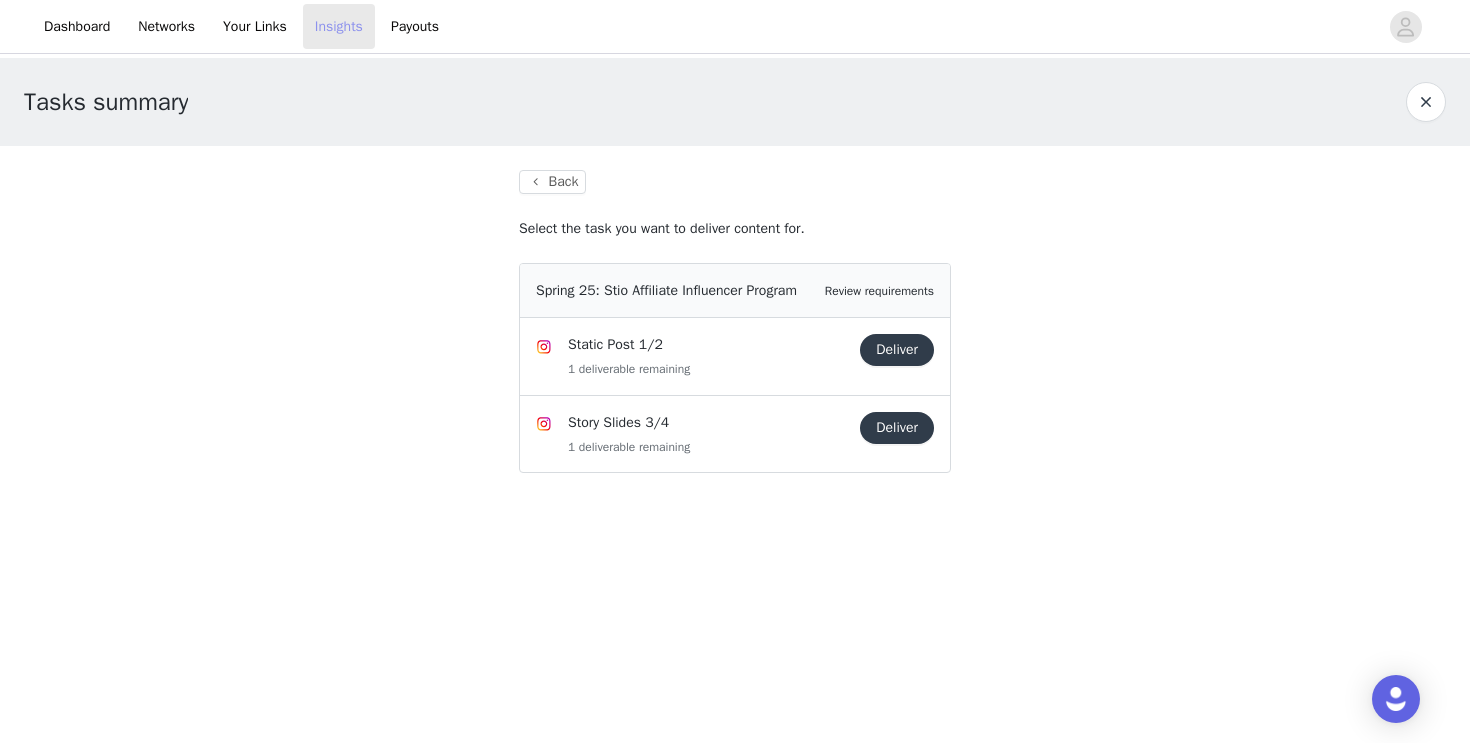click on "Insights" at bounding box center [339, 26] 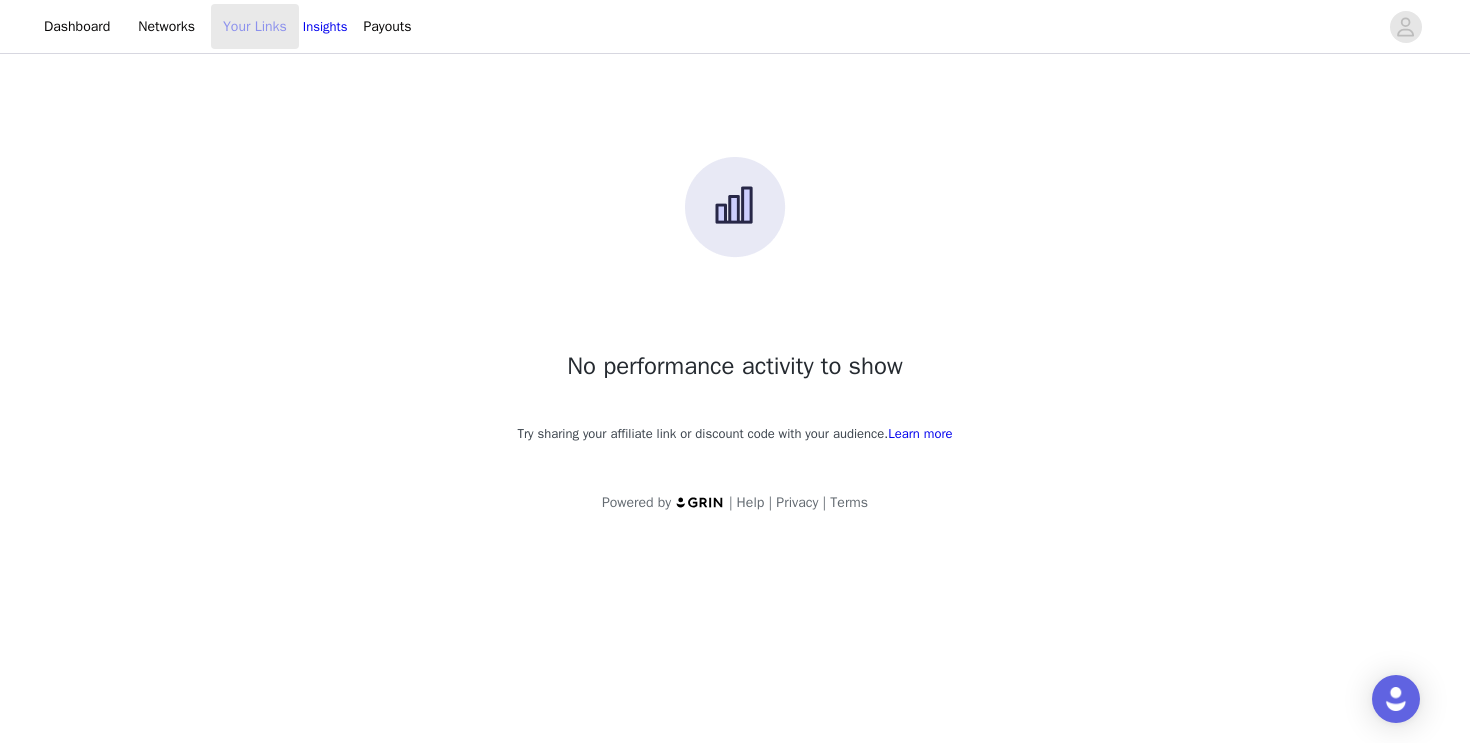 click on "Your Links" at bounding box center (255, 26) 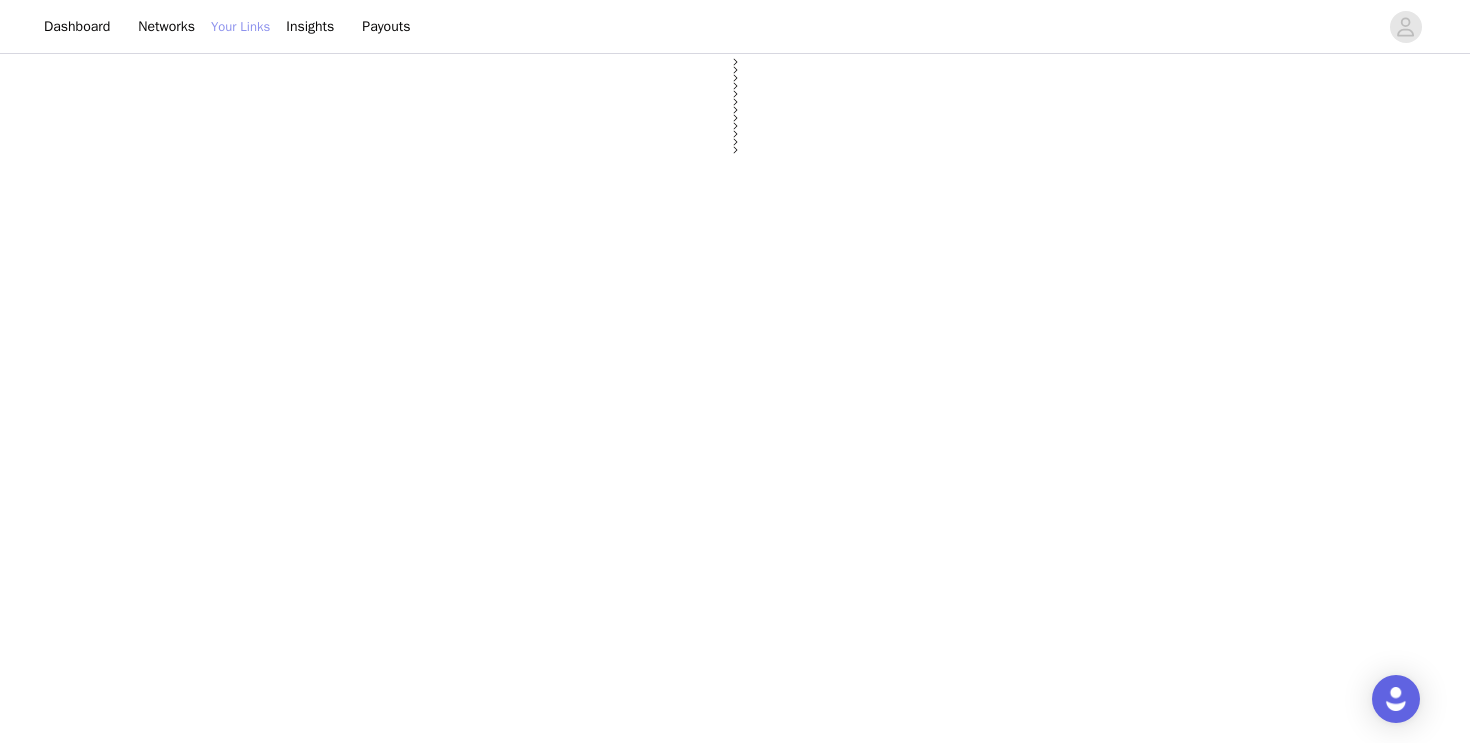 select on "12" 